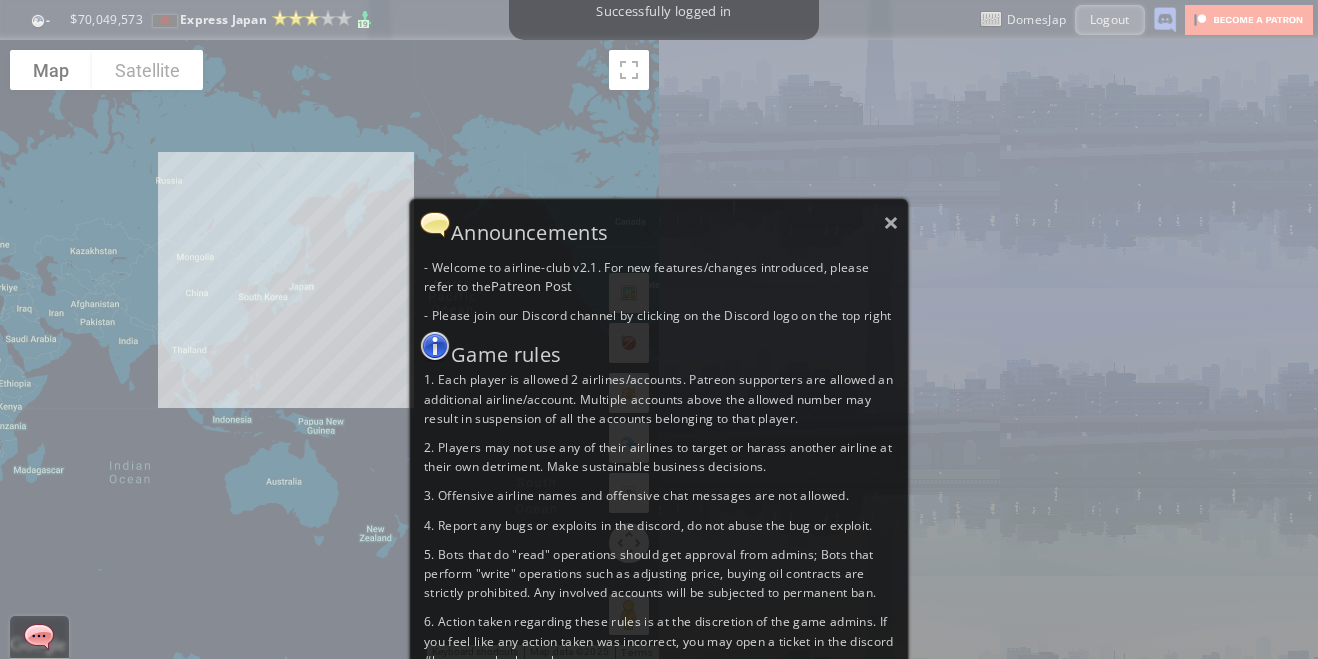 scroll, scrollTop: 0, scrollLeft: 0, axis: both 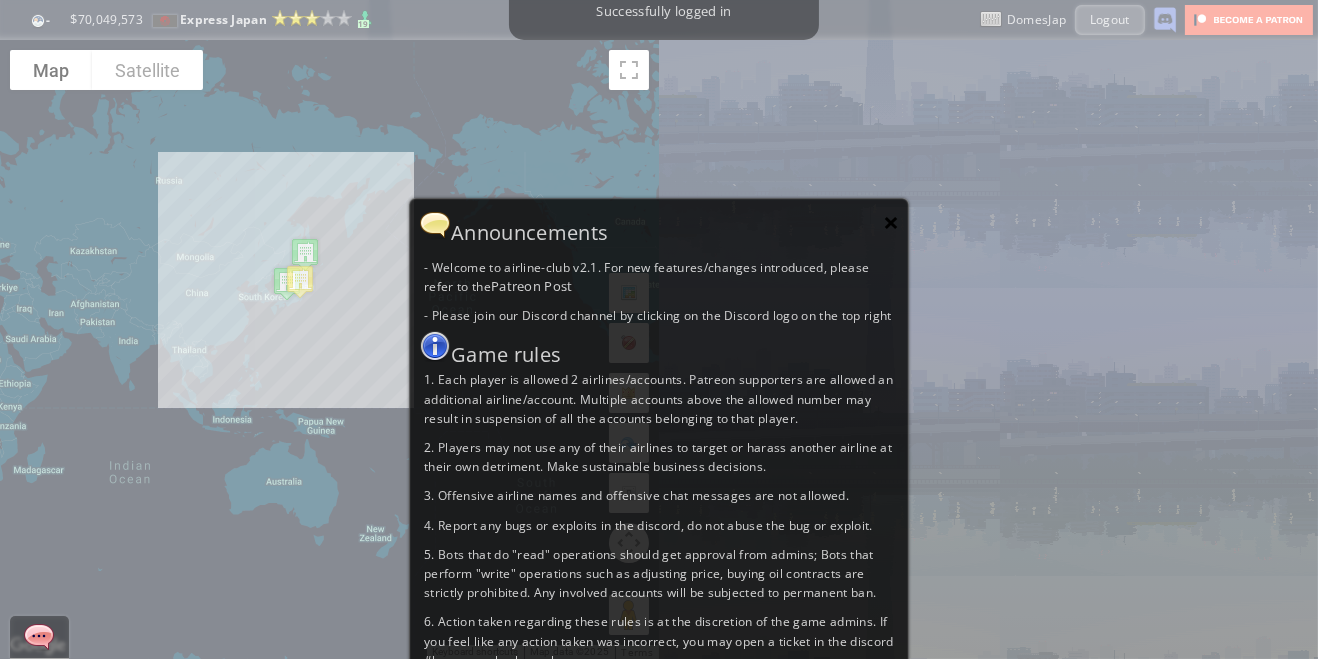 click on "×" at bounding box center [891, 222] 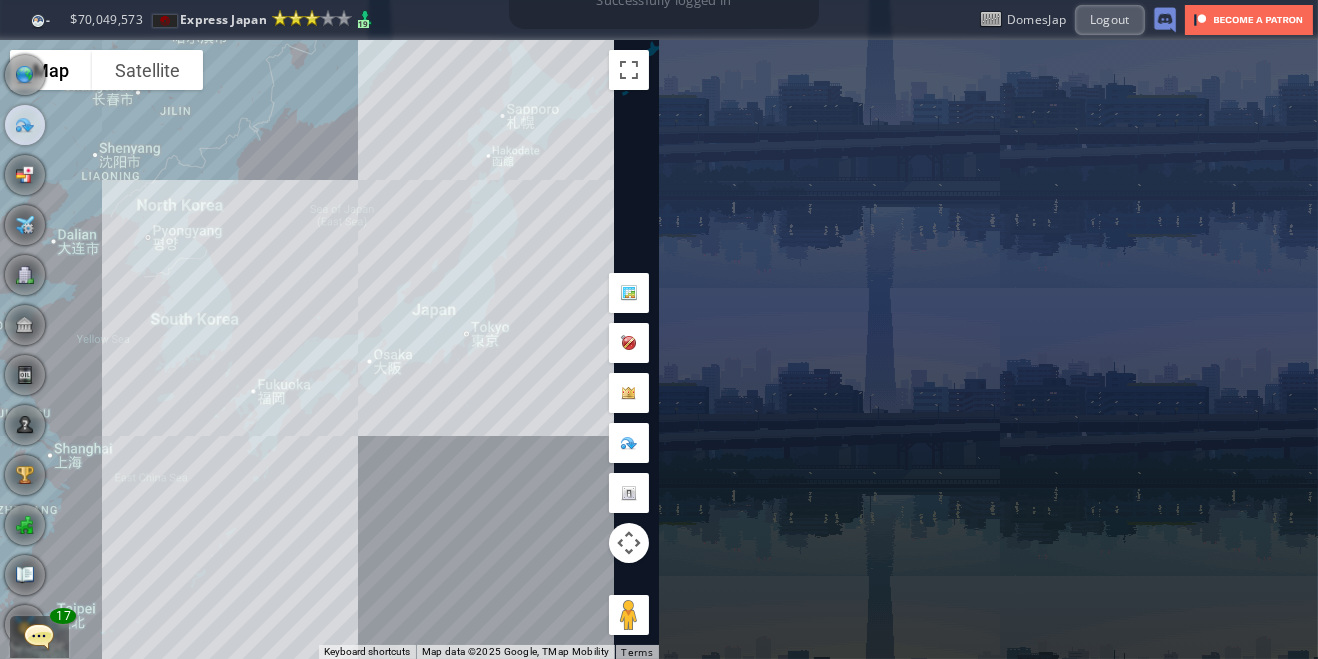 click at bounding box center [25, 125] 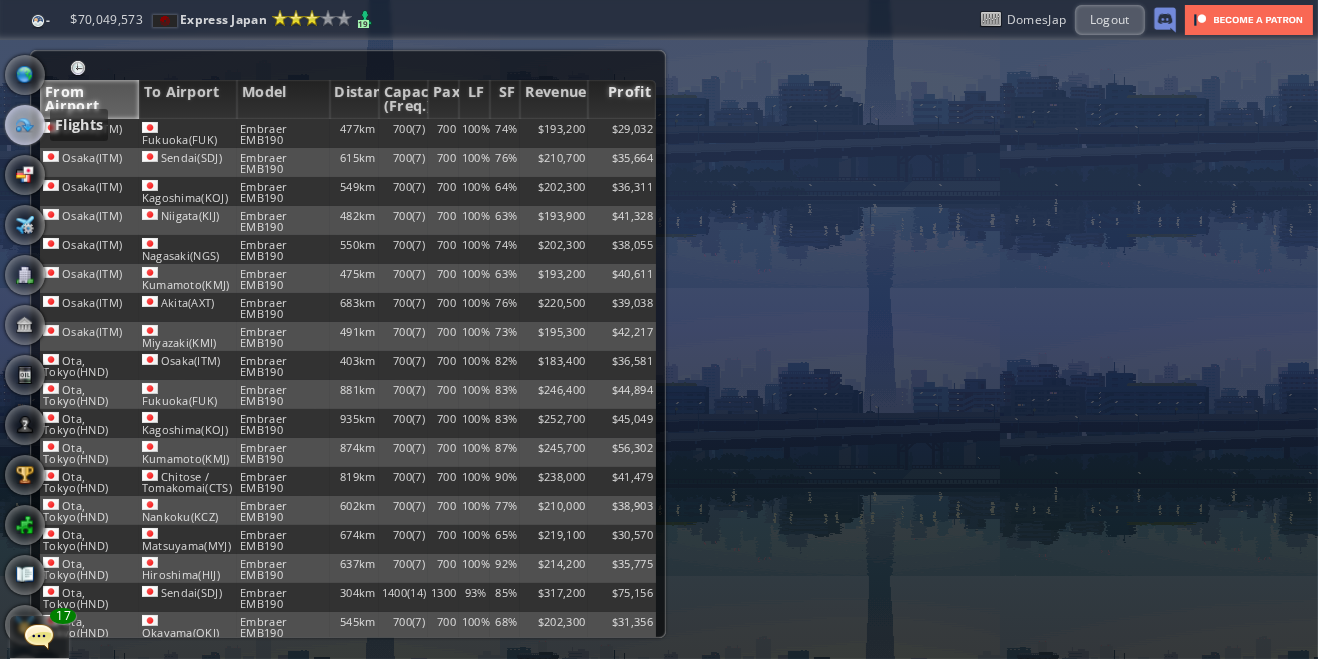 click on "Profit" at bounding box center [622, 99] 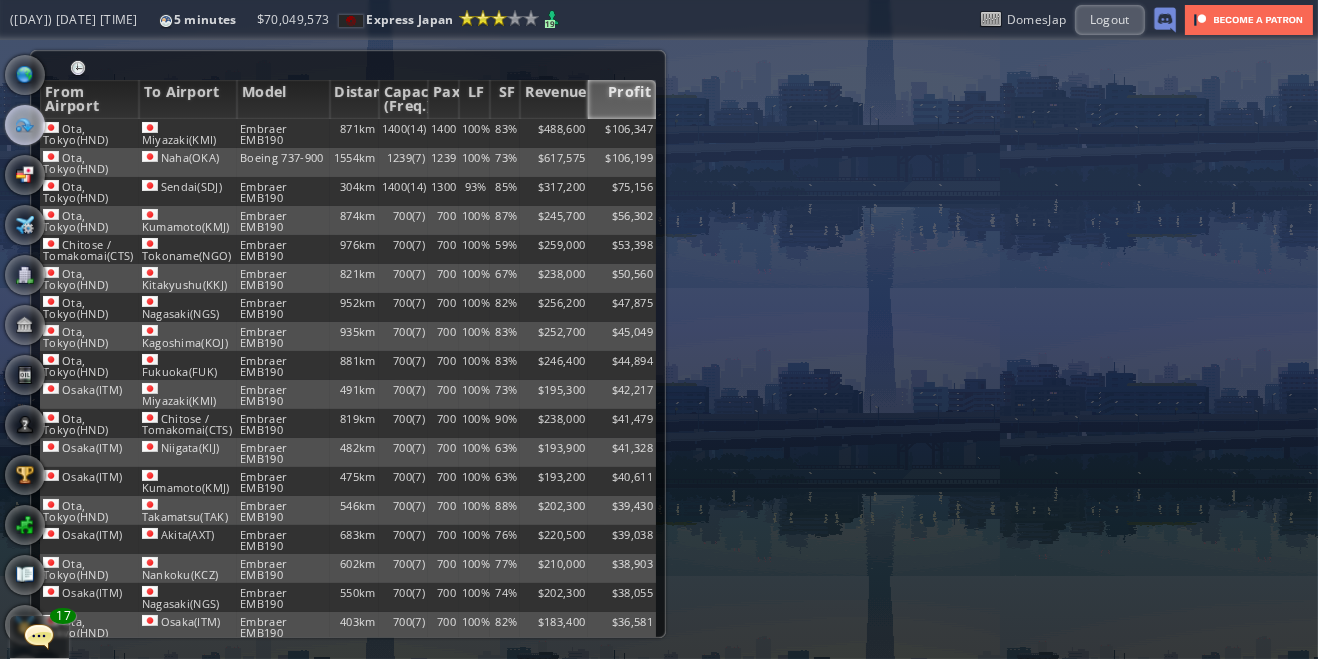 click at bounding box center [25, 75] 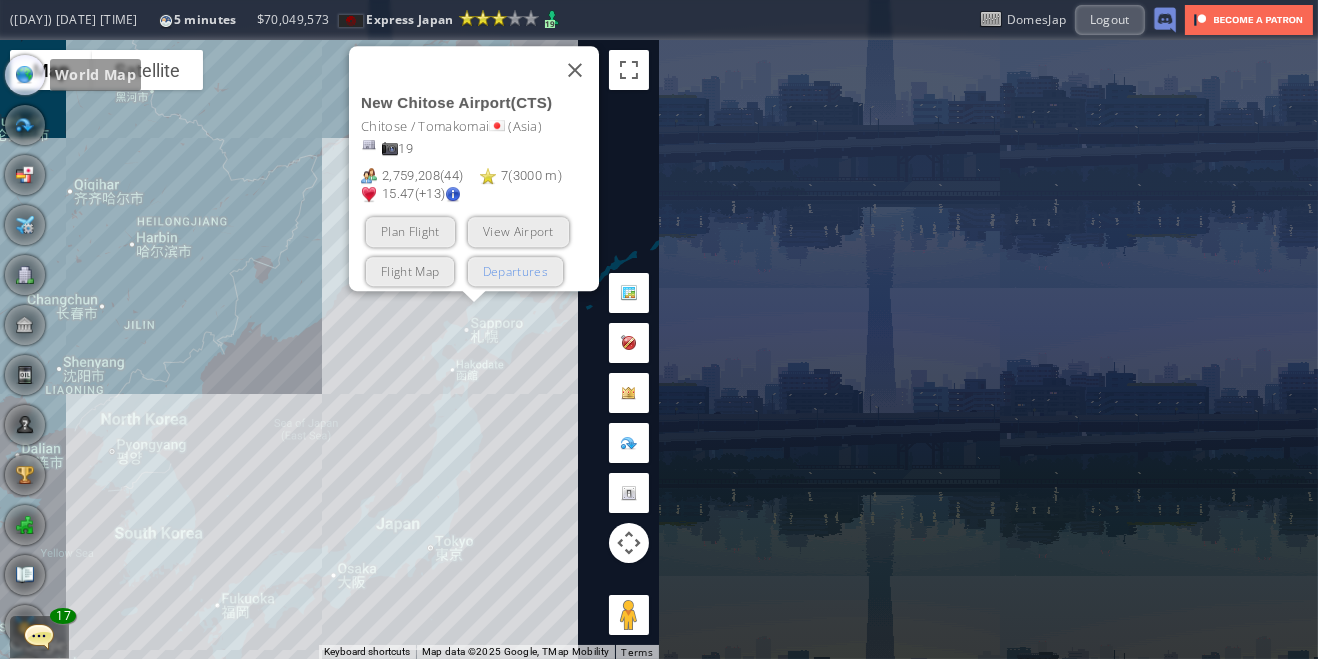 click on "Departures" at bounding box center (514, 270) 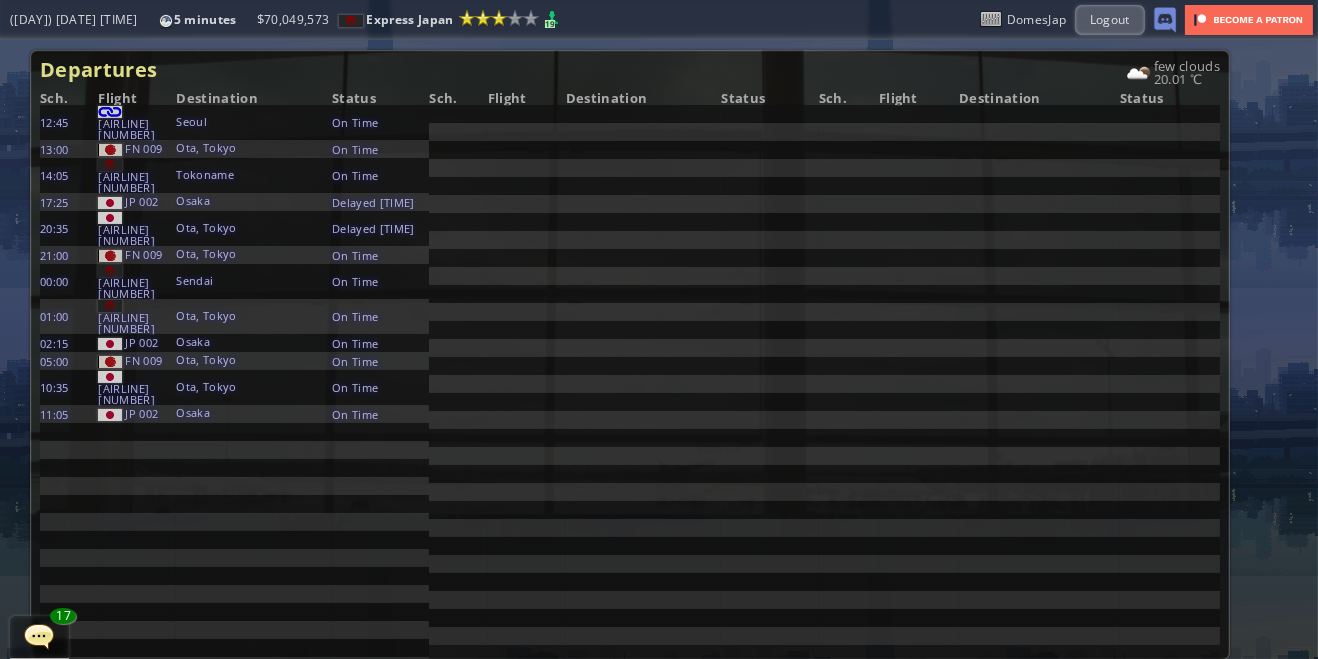 click at bounding box center (7, 329) 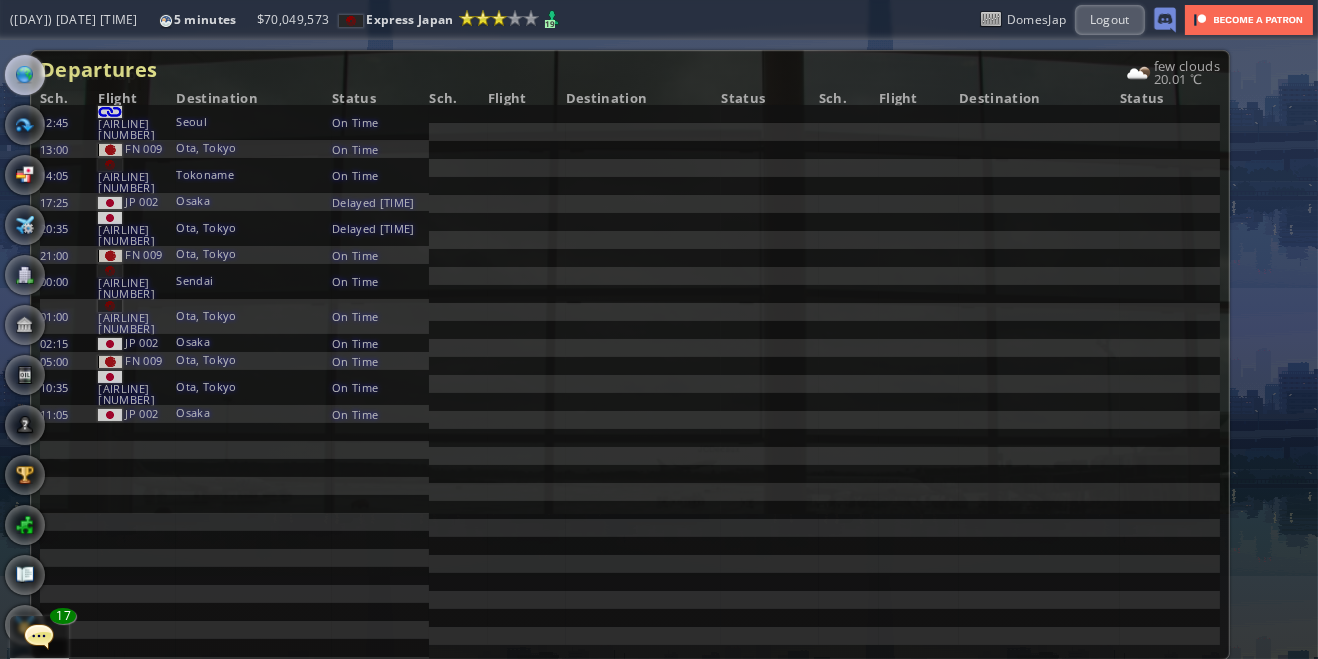 click at bounding box center [25, 75] 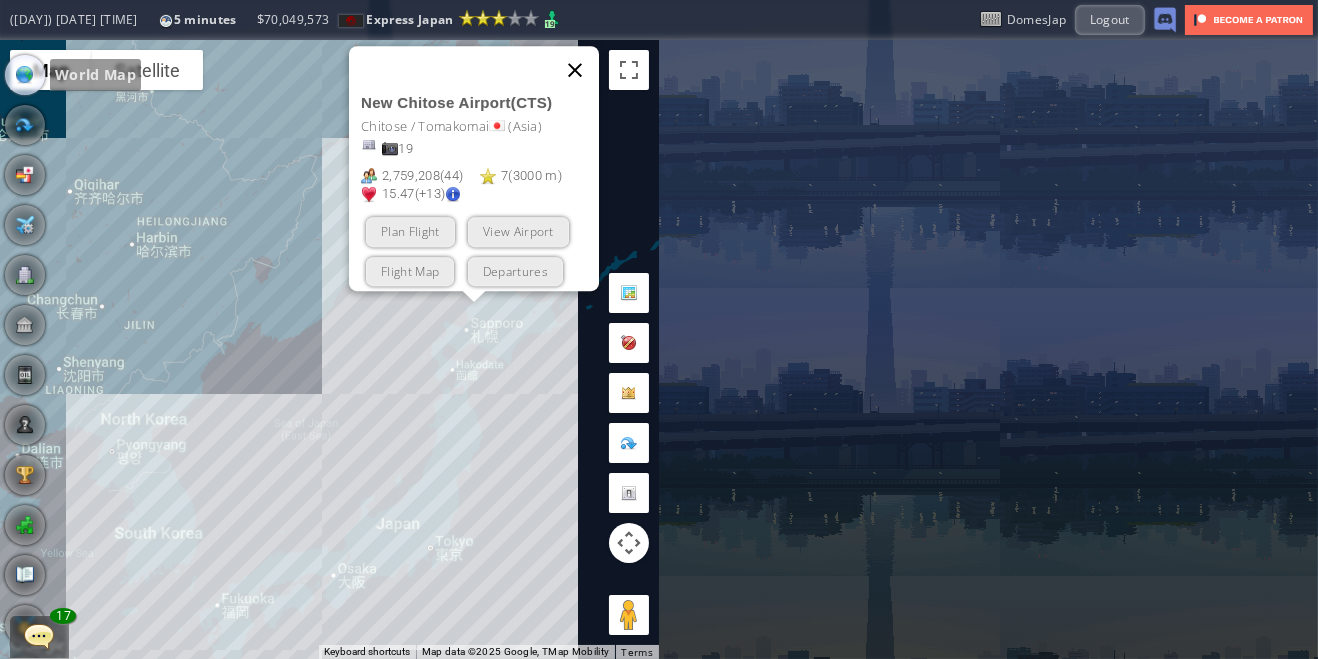 click at bounding box center (575, 70) 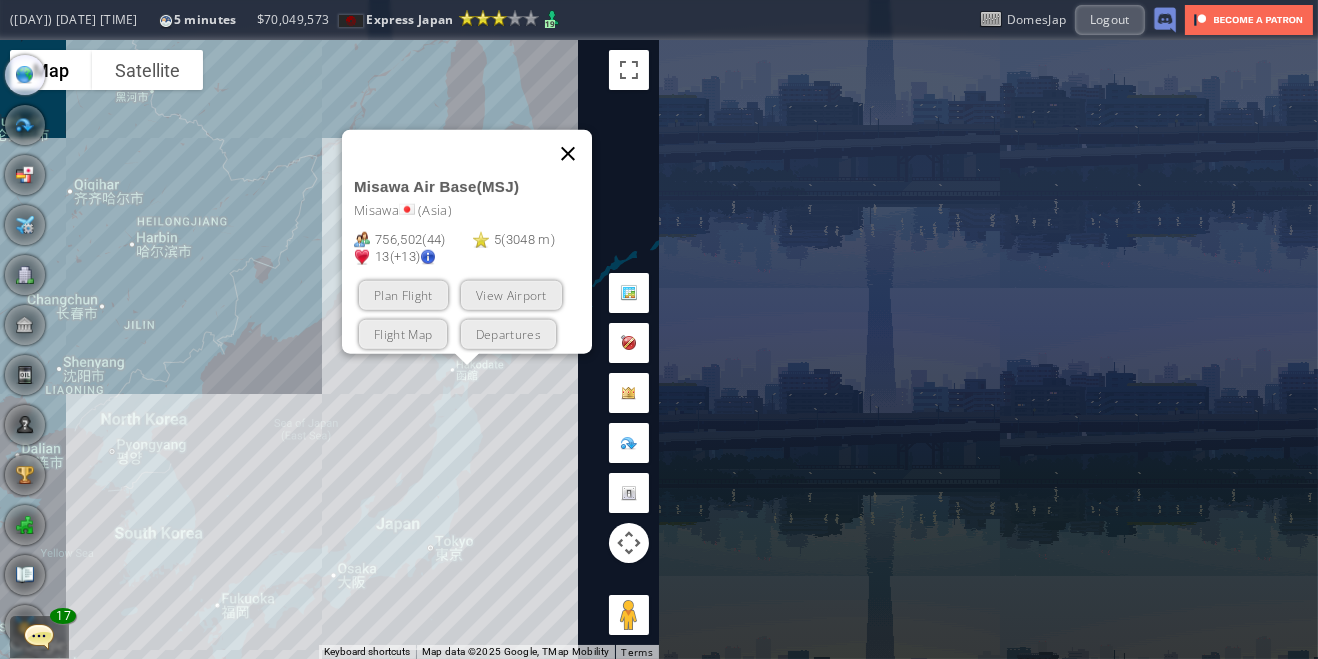 click at bounding box center (568, 153) 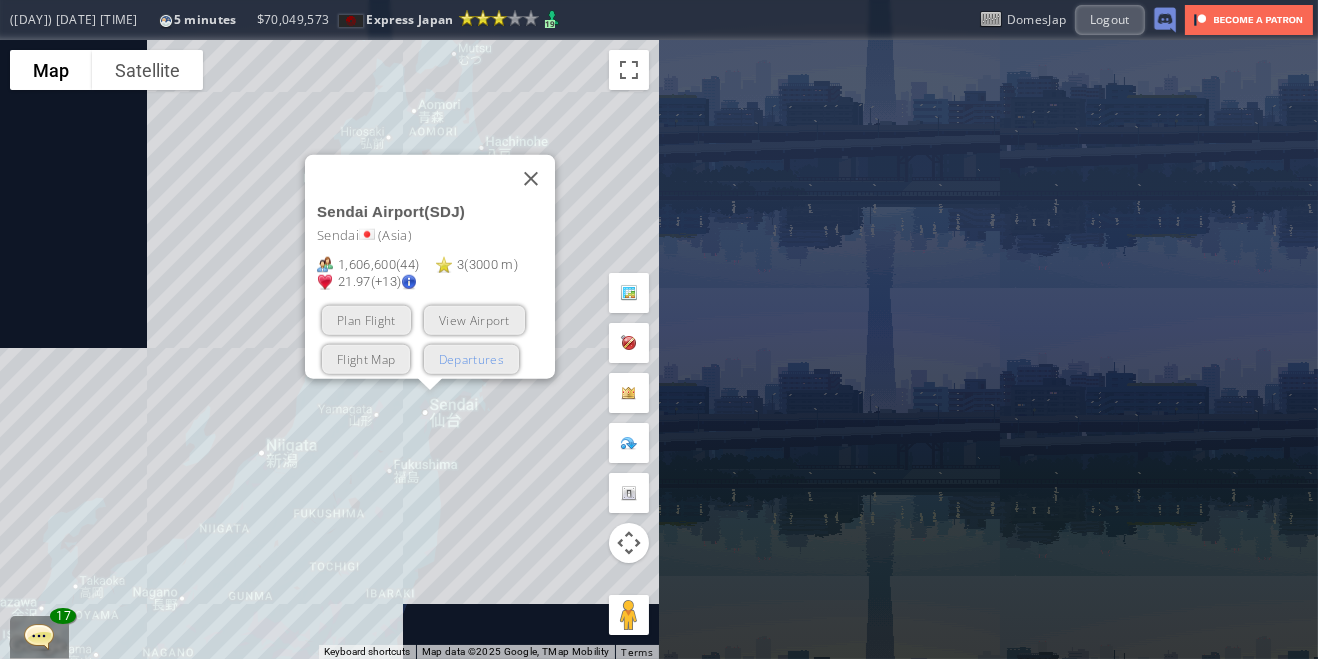 click on "Departures" at bounding box center [470, 358] 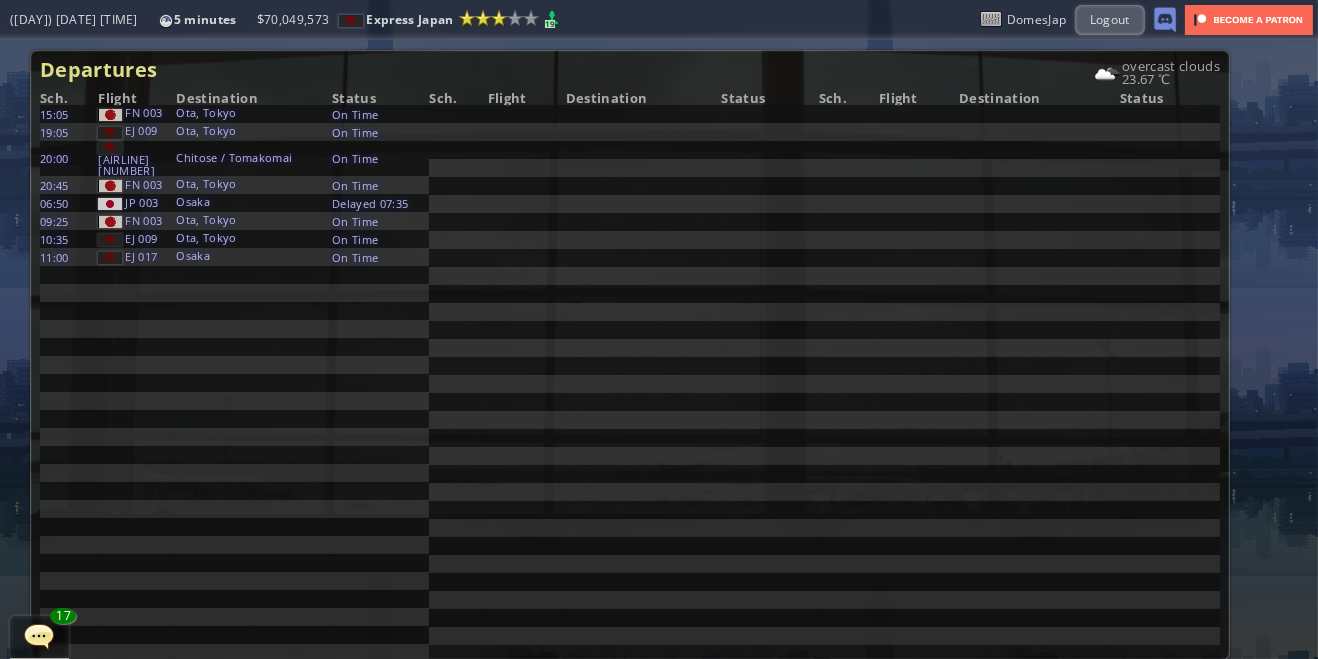 click at bounding box center (7, 329) 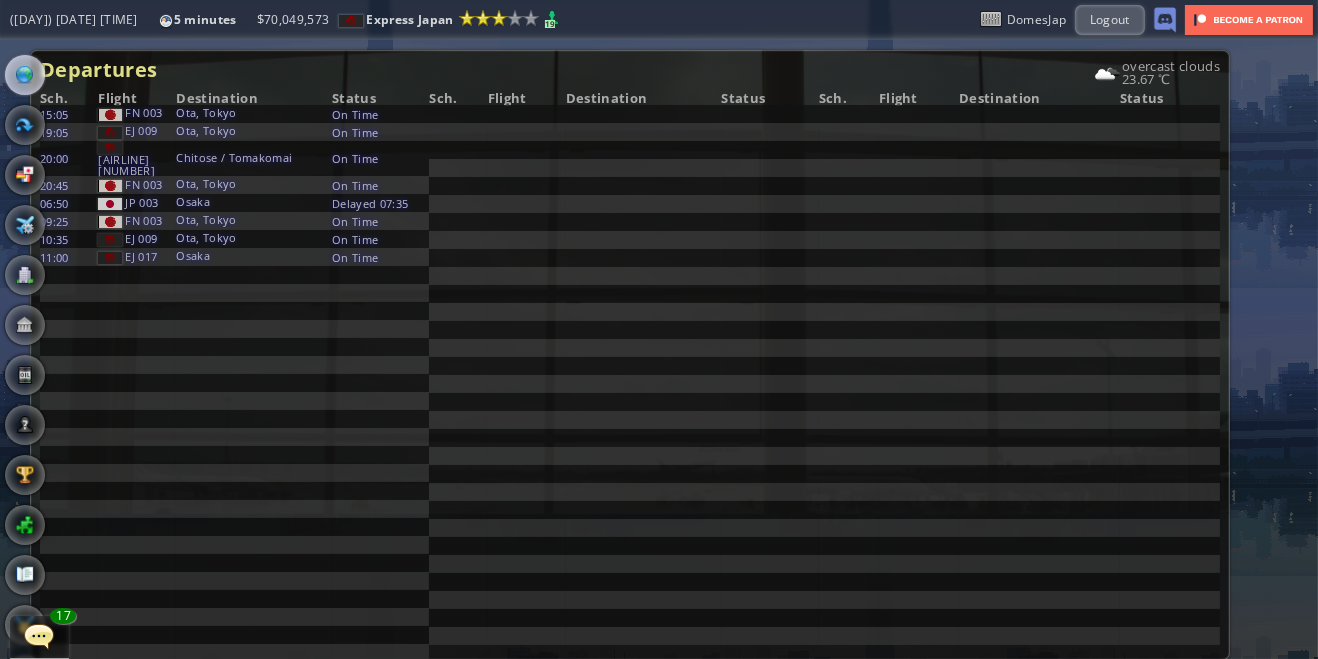 click at bounding box center [25, 75] 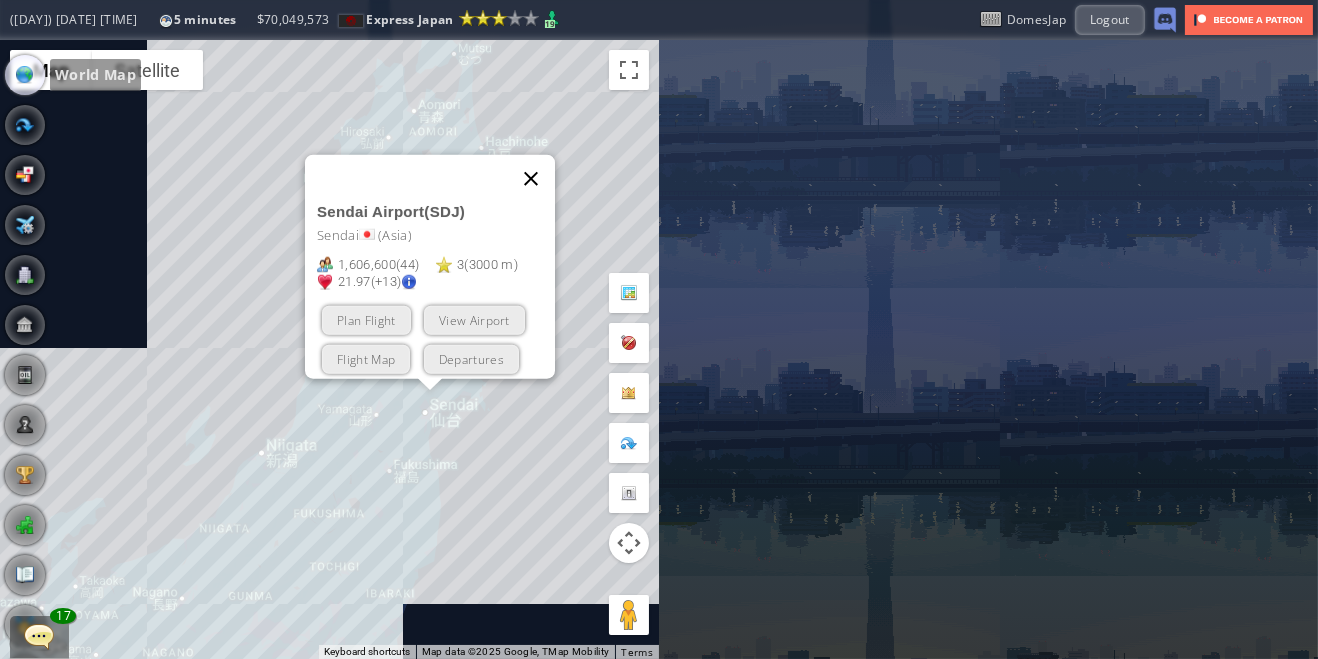 click at bounding box center (531, 178) 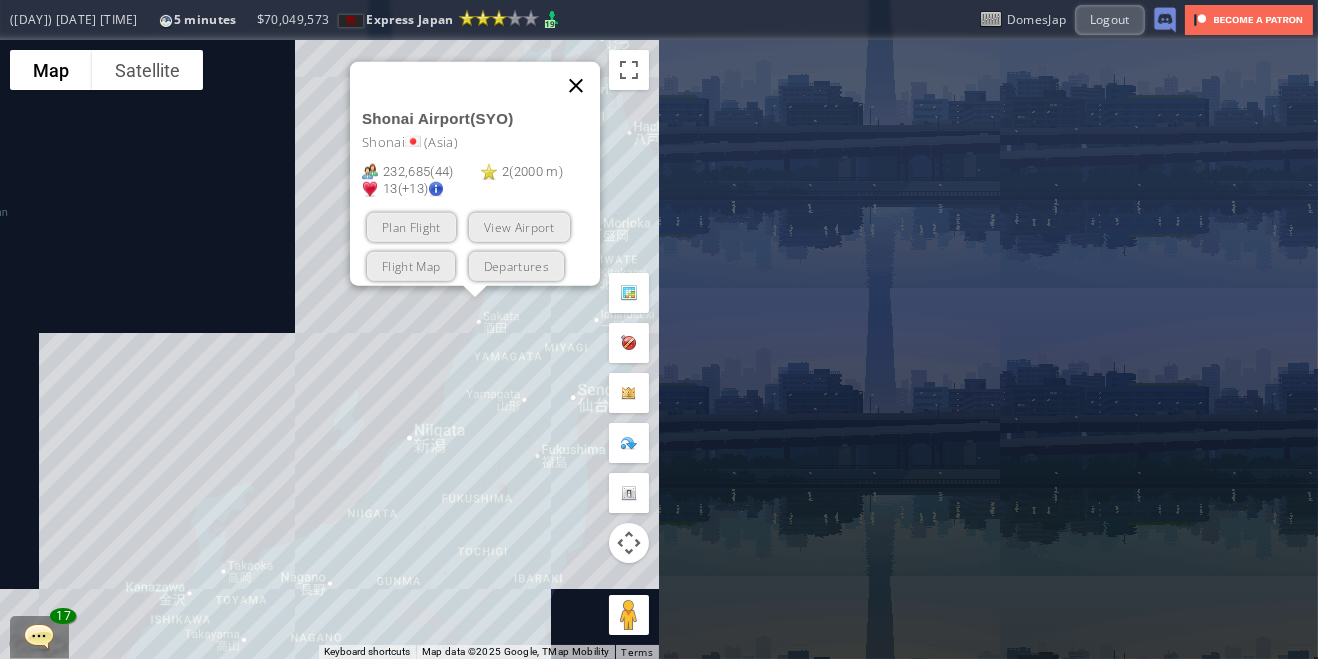 click at bounding box center (576, 85) 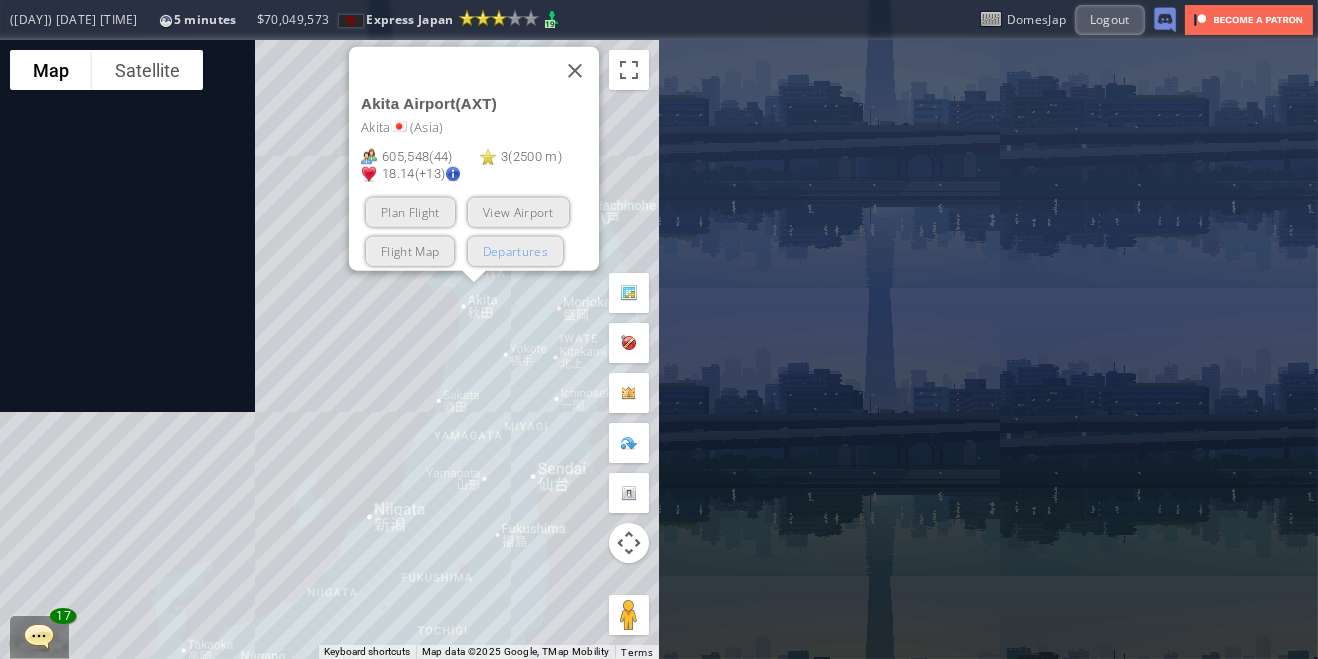 click on "Departures" at bounding box center (514, 250) 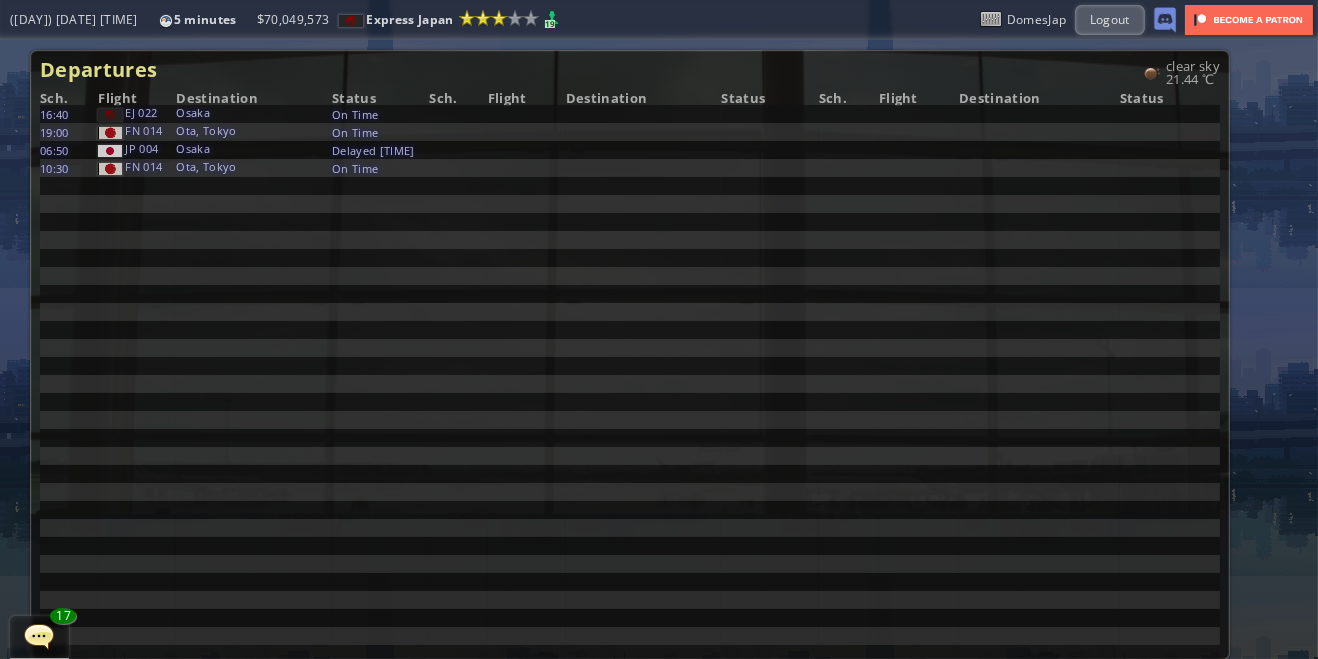 click at bounding box center [7, 329] 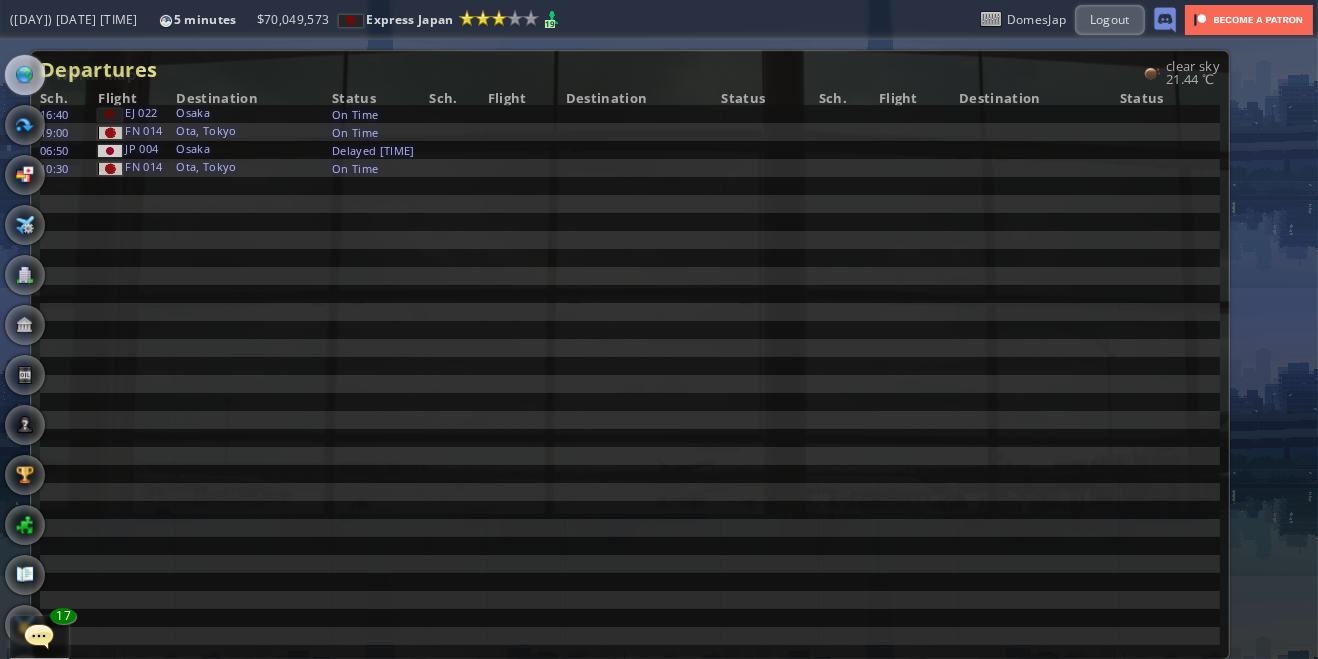 click at bounding box center (25, 75) 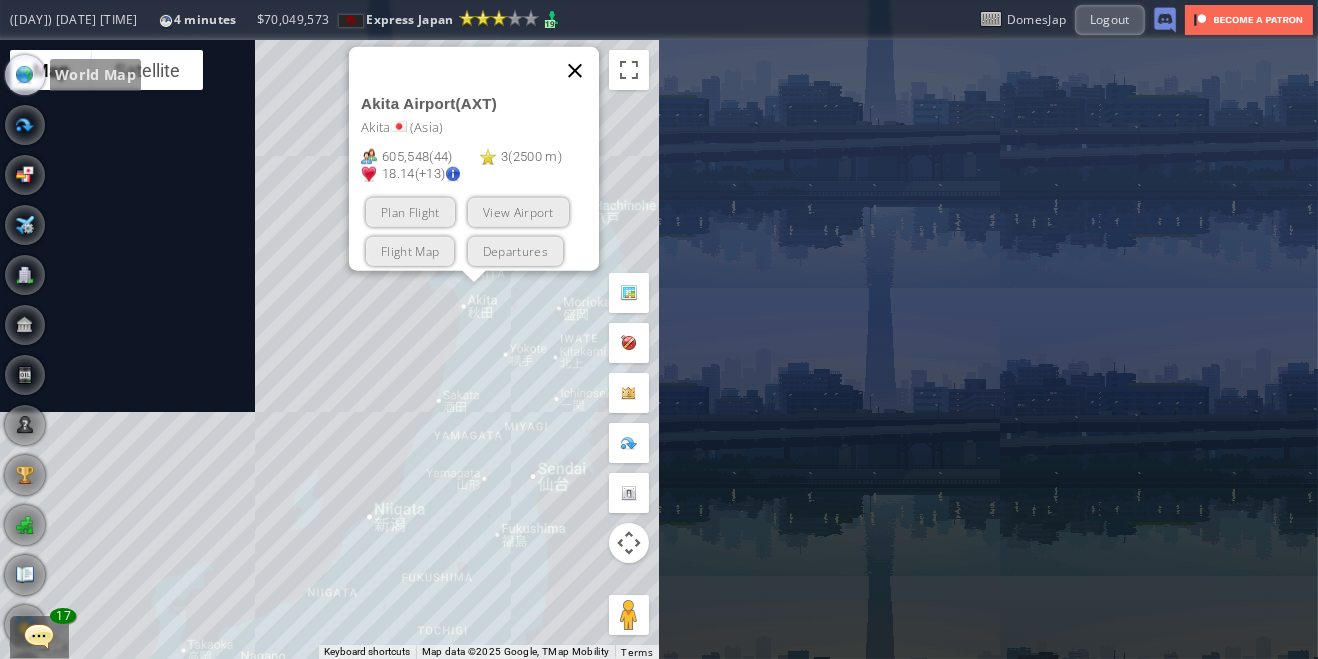 click at bounding box center [575, 70] 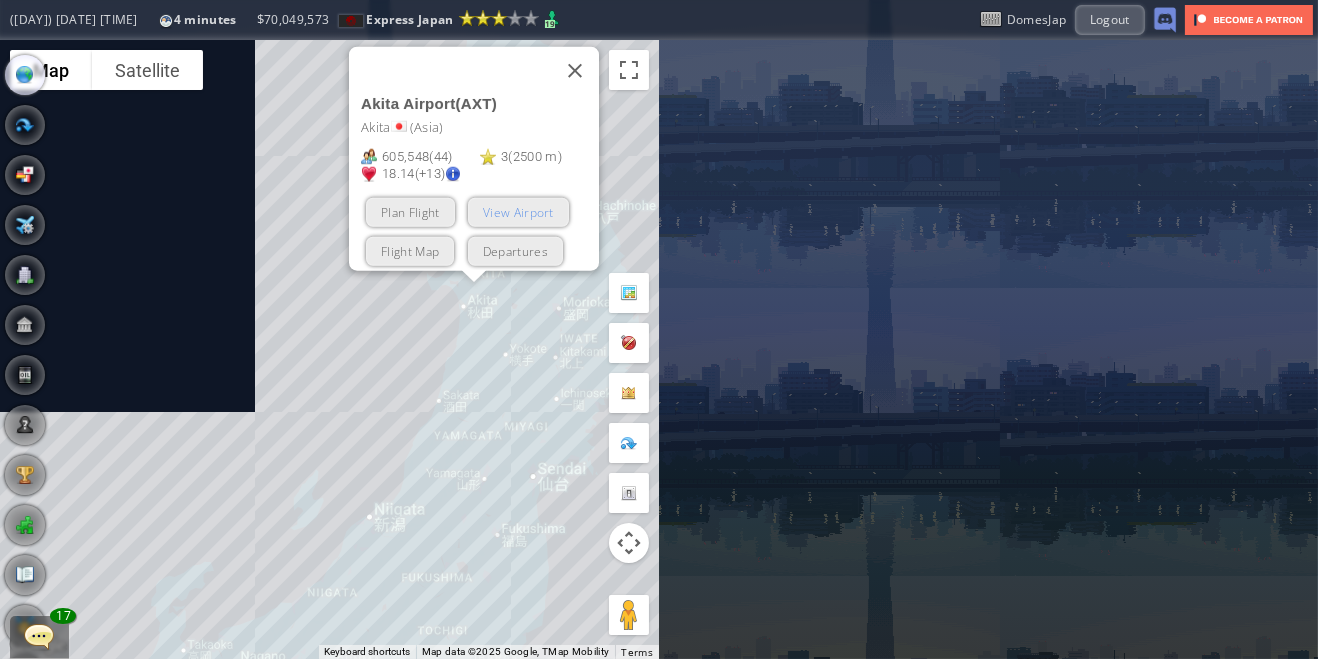 click on "View Airport" at bounding box center (517, 211) 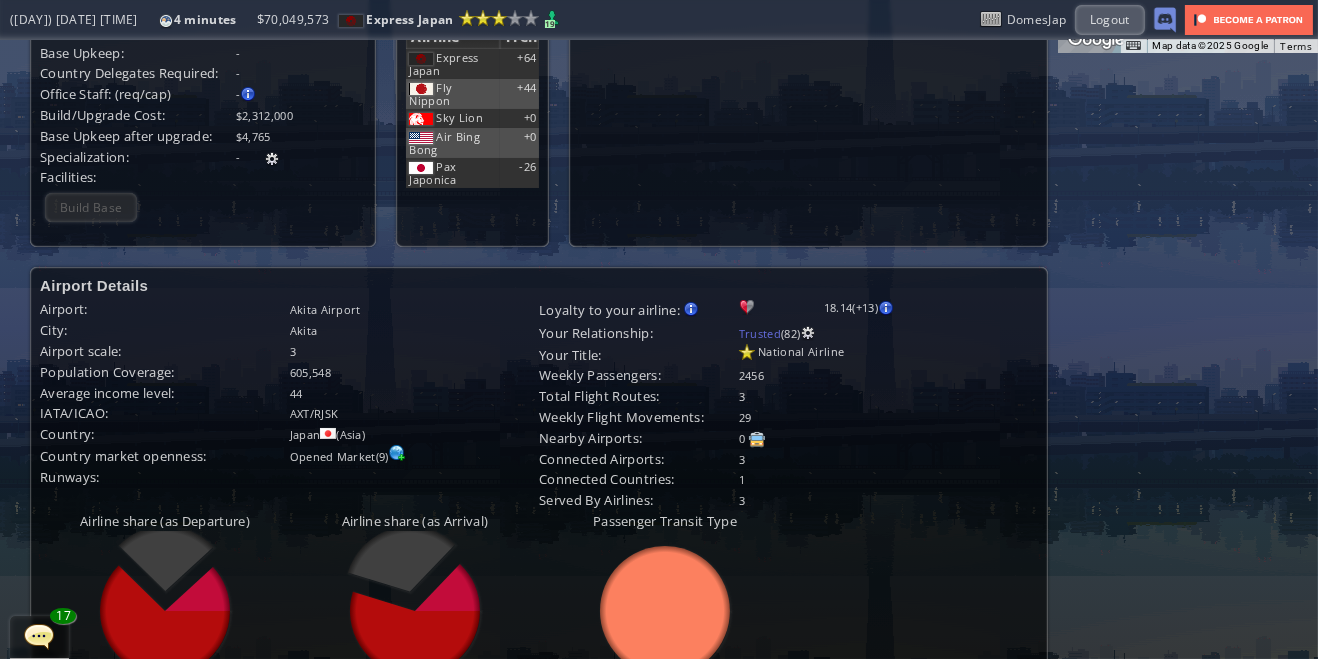 scroll, scrollTop: 0, scrollLeft: 0, axis: both 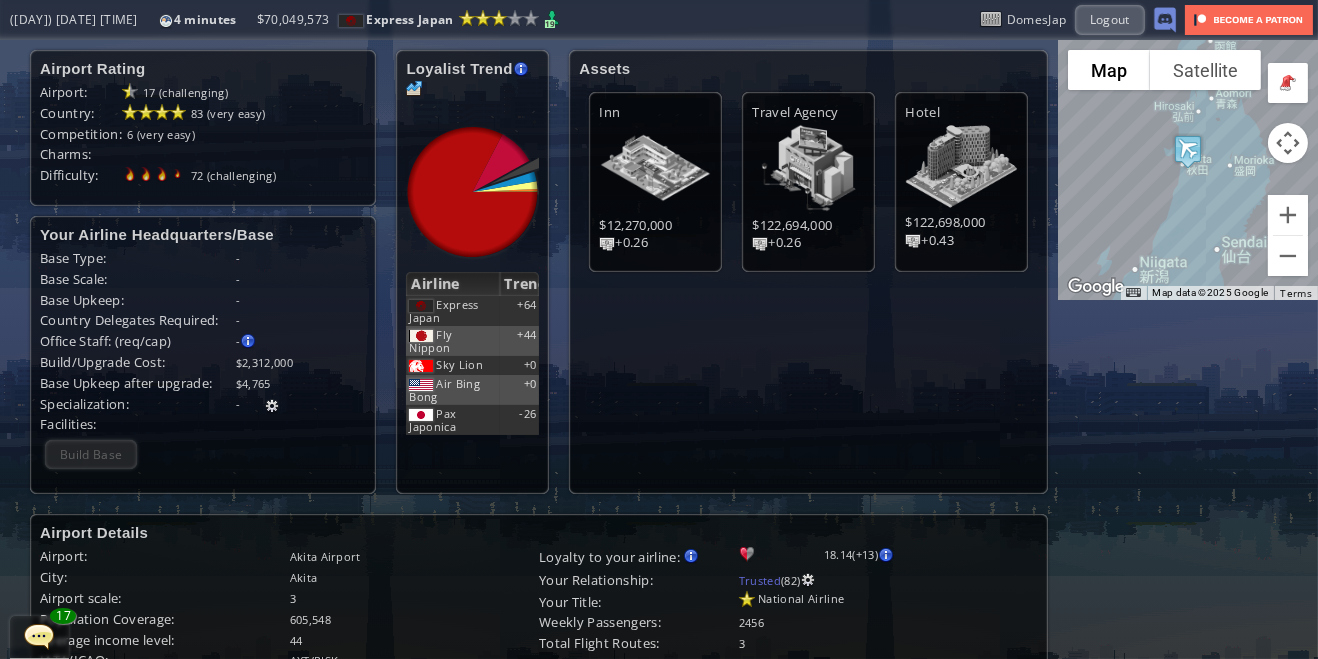 click at bounding box center [7, 329] 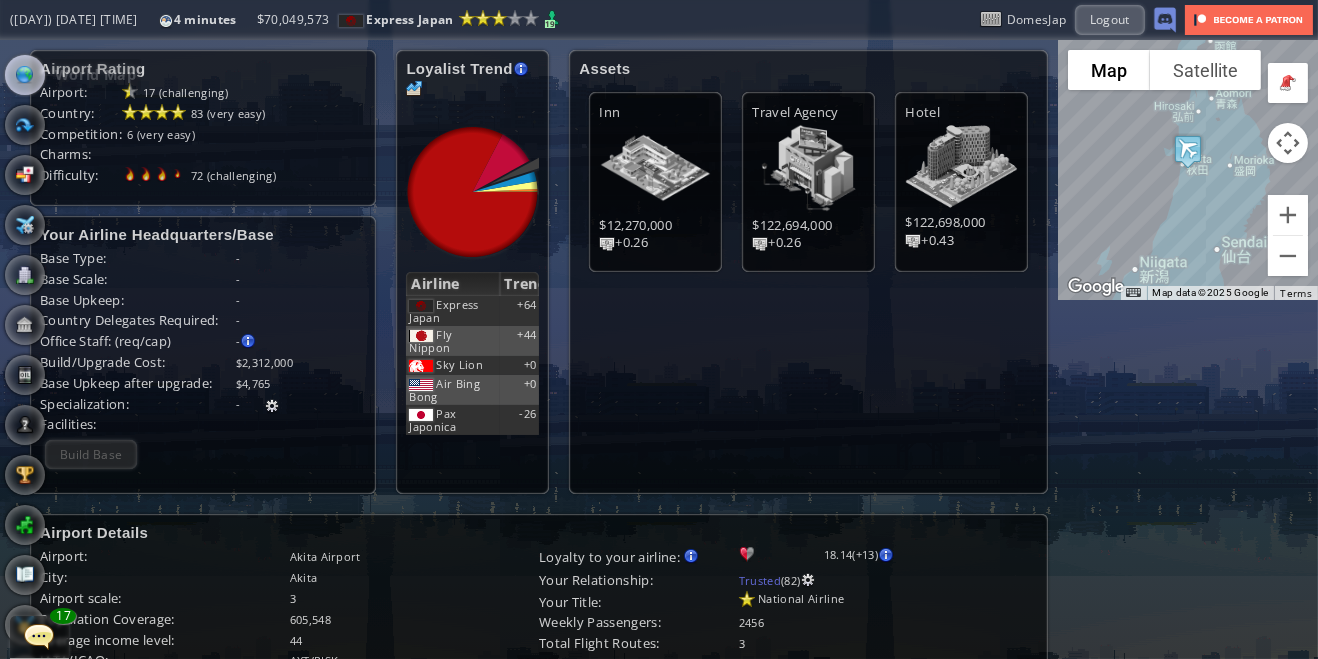 click at bounding box center (25, 75) 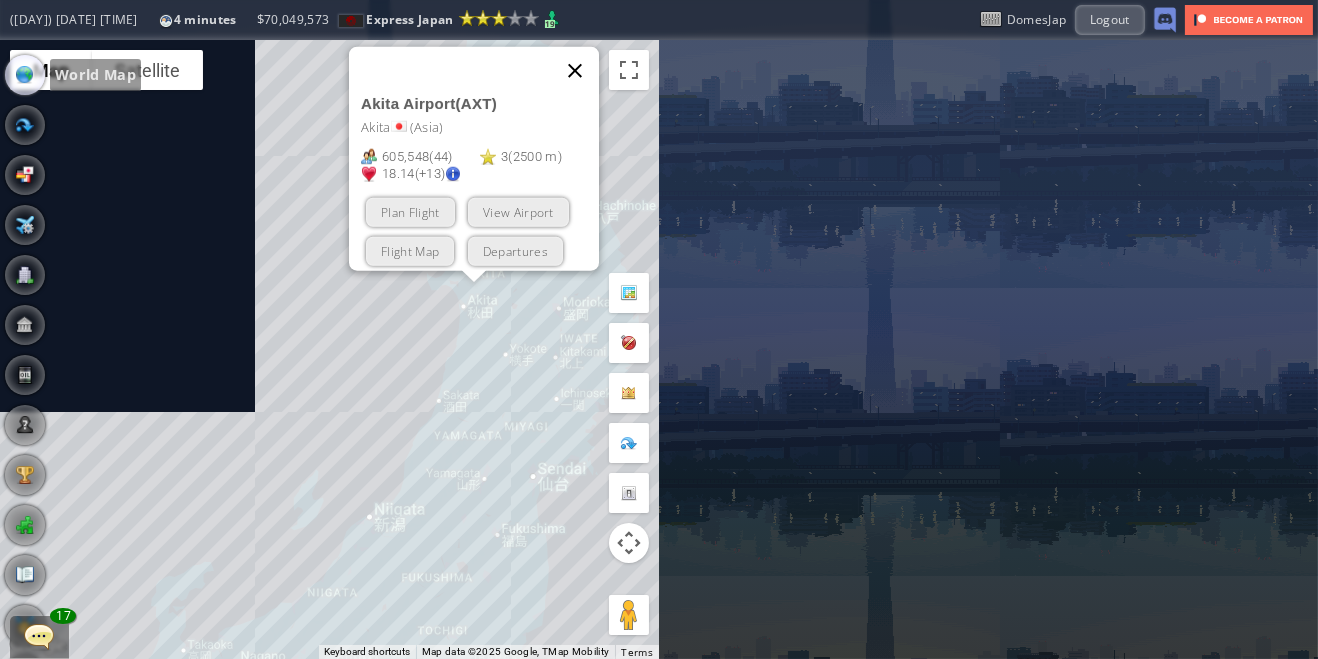 click at bounding box center (575, 70) 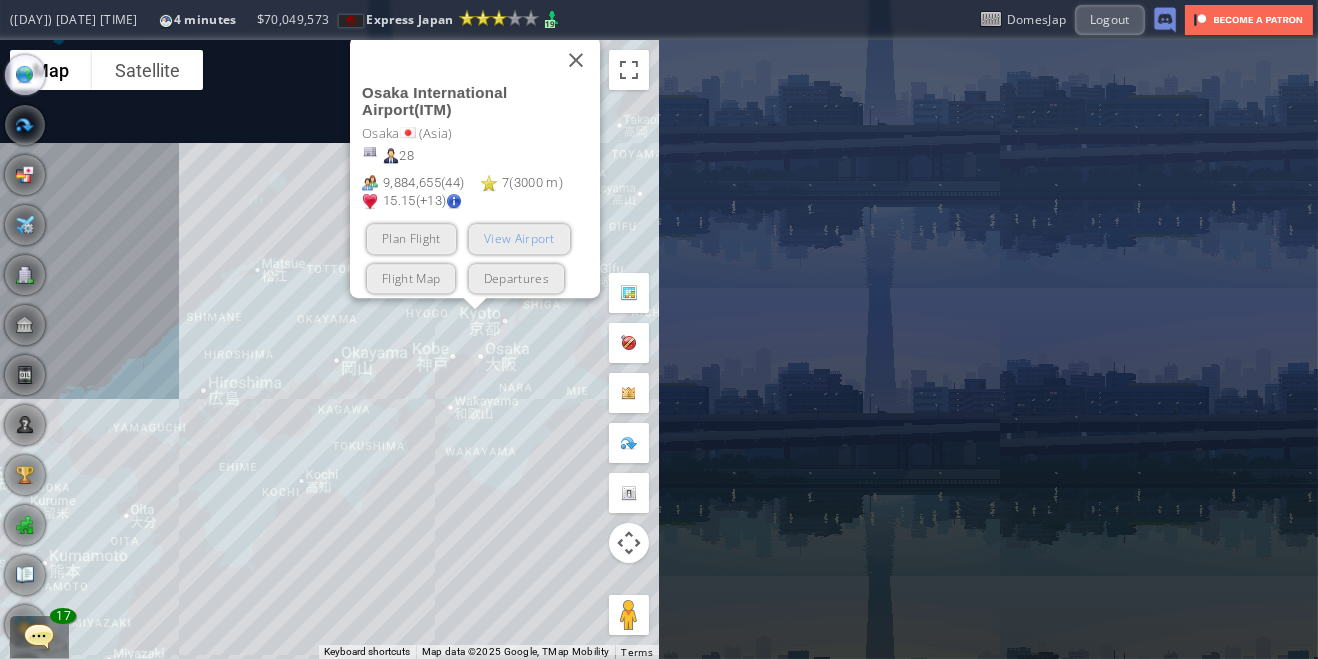 click on "View Airport" at bounding box center (518, 238) 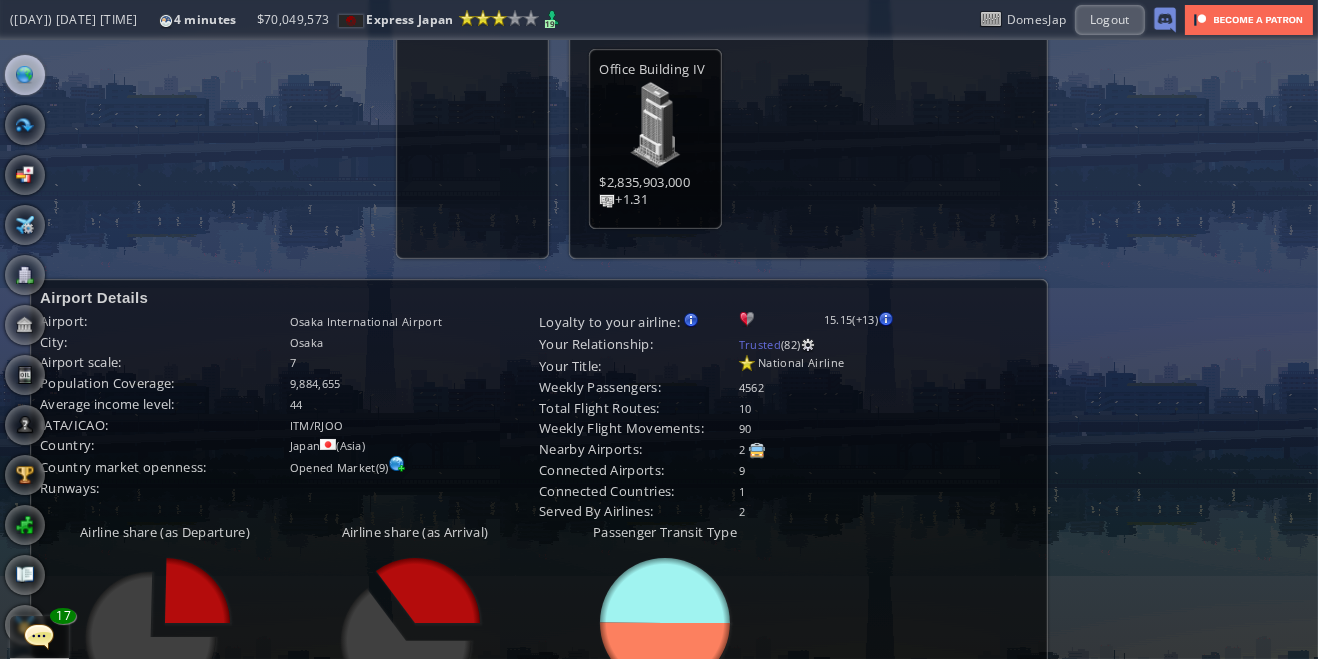 scroll, scrollTop: 0, scrollLeft: 0, axis: both 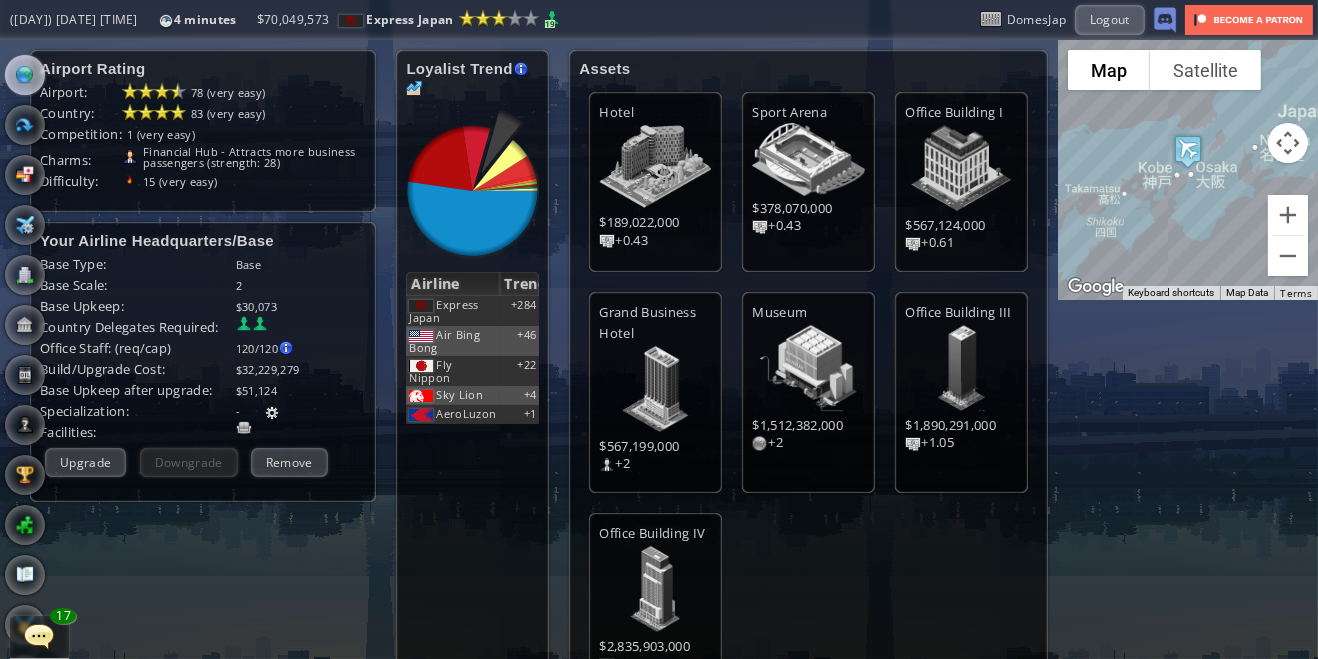 click at bounding box center (25, 75) 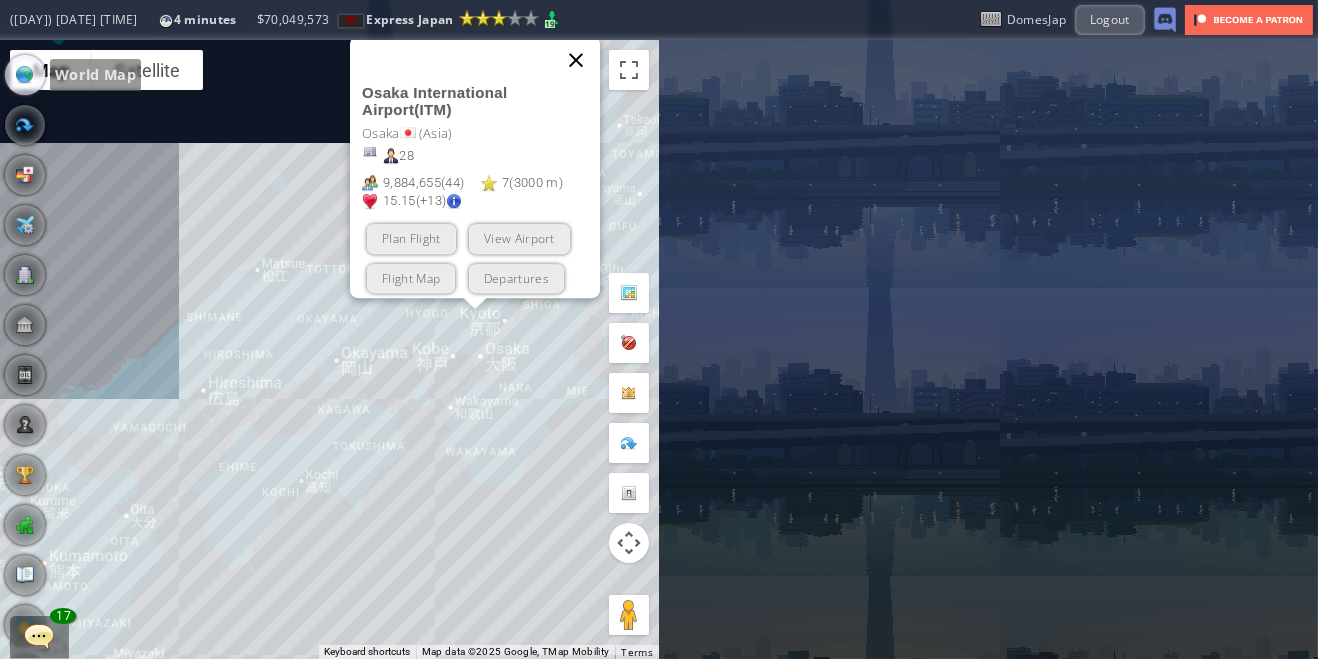 click at bounding box center [576, 60] 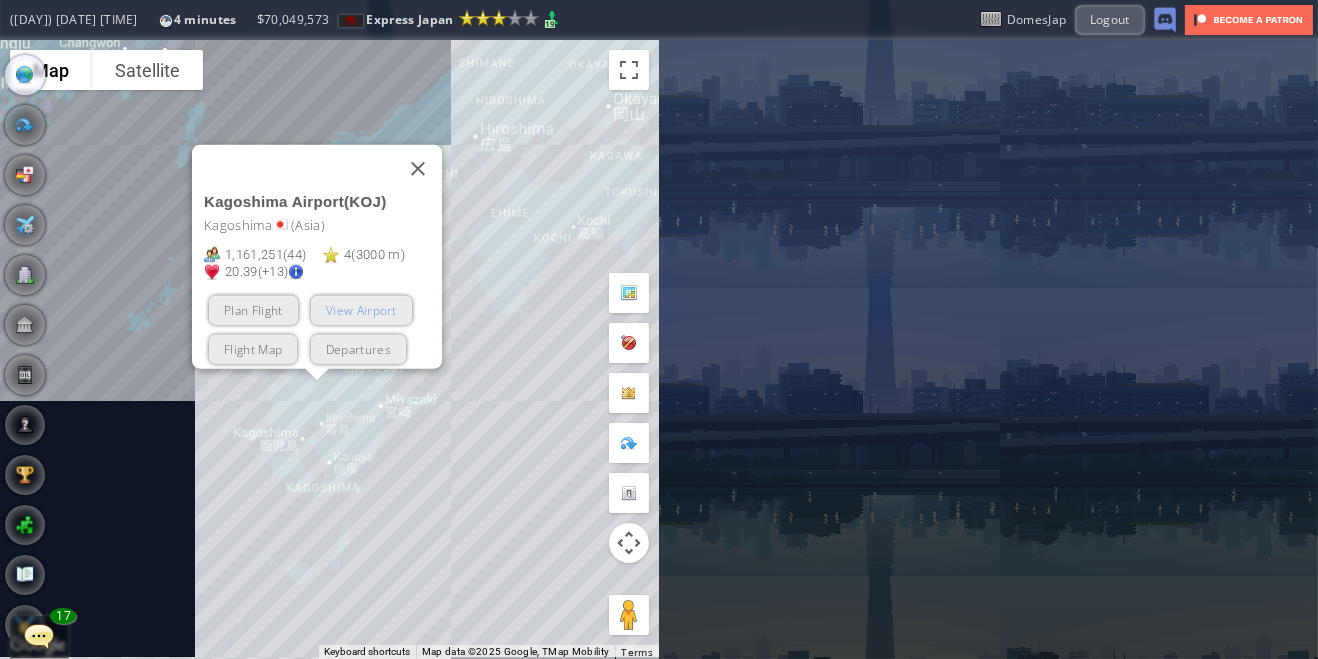 click on "View Airport" at bounding box center [360, 309] 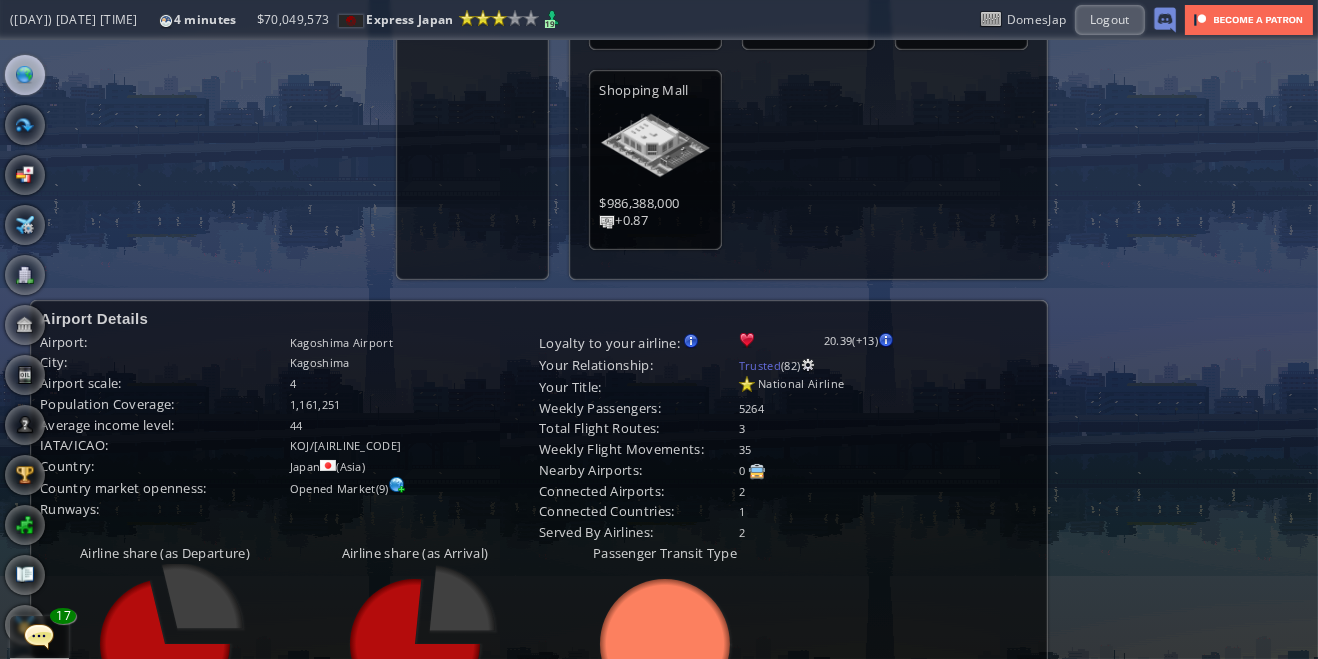 scroll, scrollTop: 489, scrollLeft: 0, axis: vertical 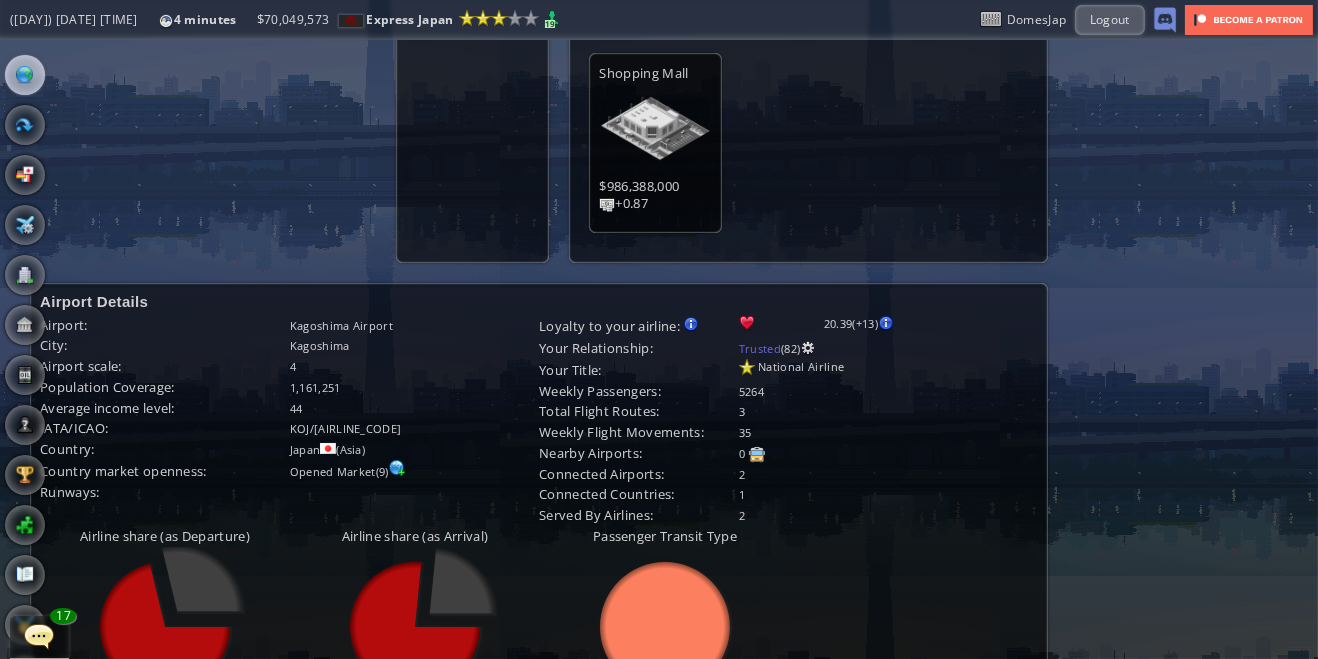 click at bounding box center (203, 579) 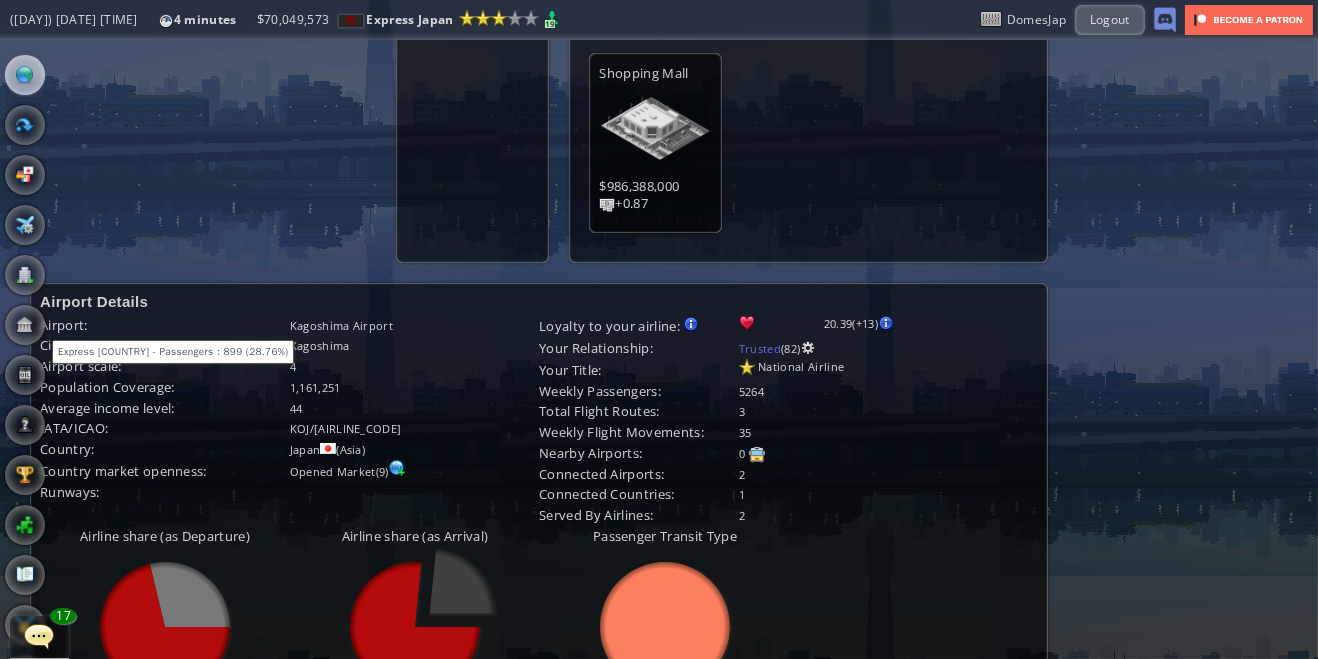 click at bounding box center [463, 582] 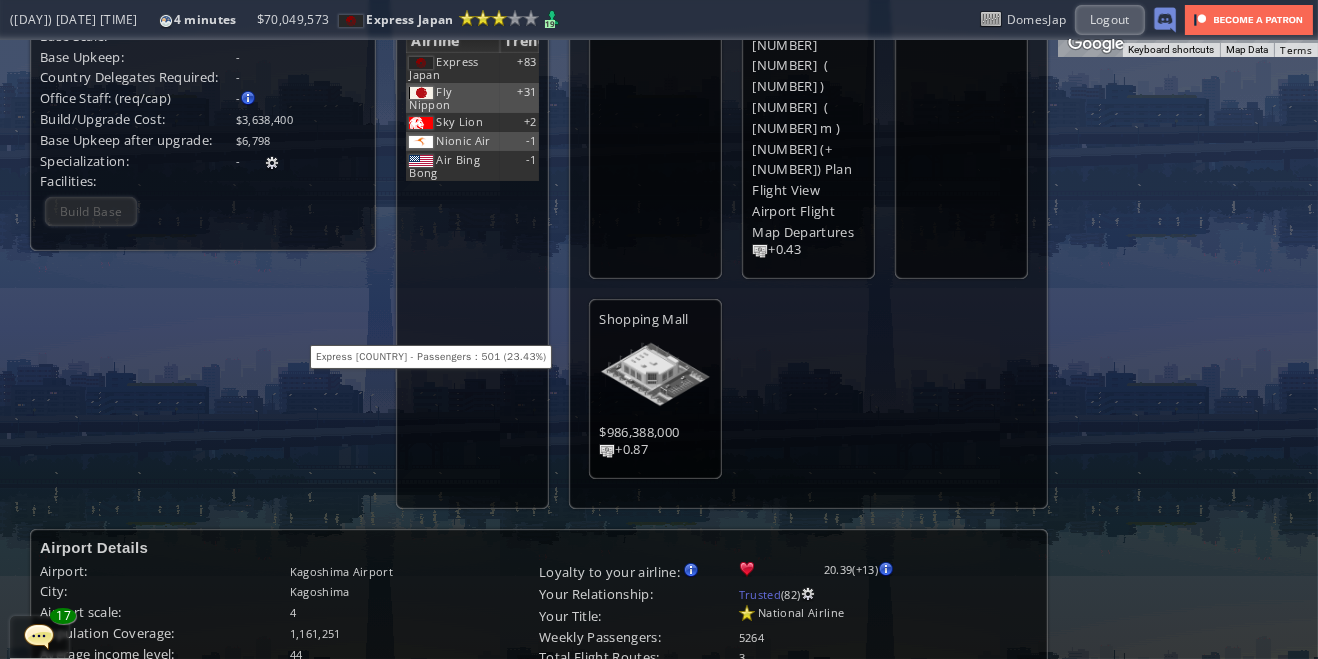 scroll, scrollTop: 0, scrollLeft: 0, axis: both 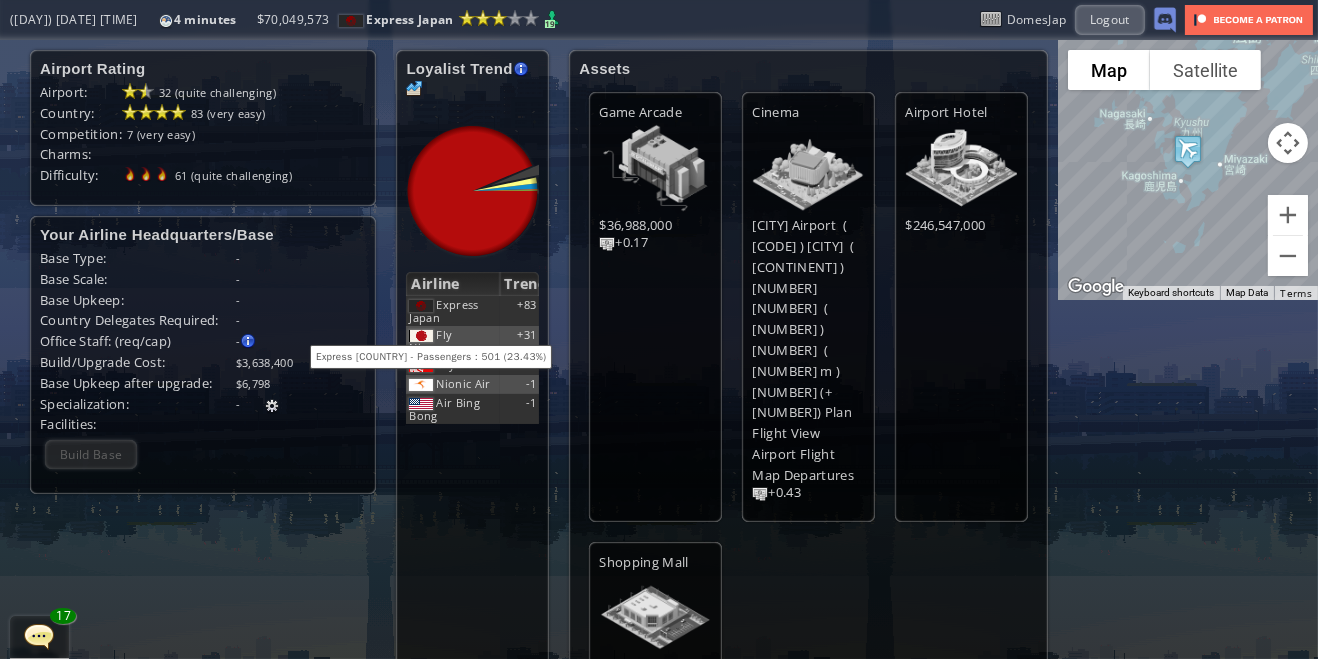 click at bounding box center (7, 329) 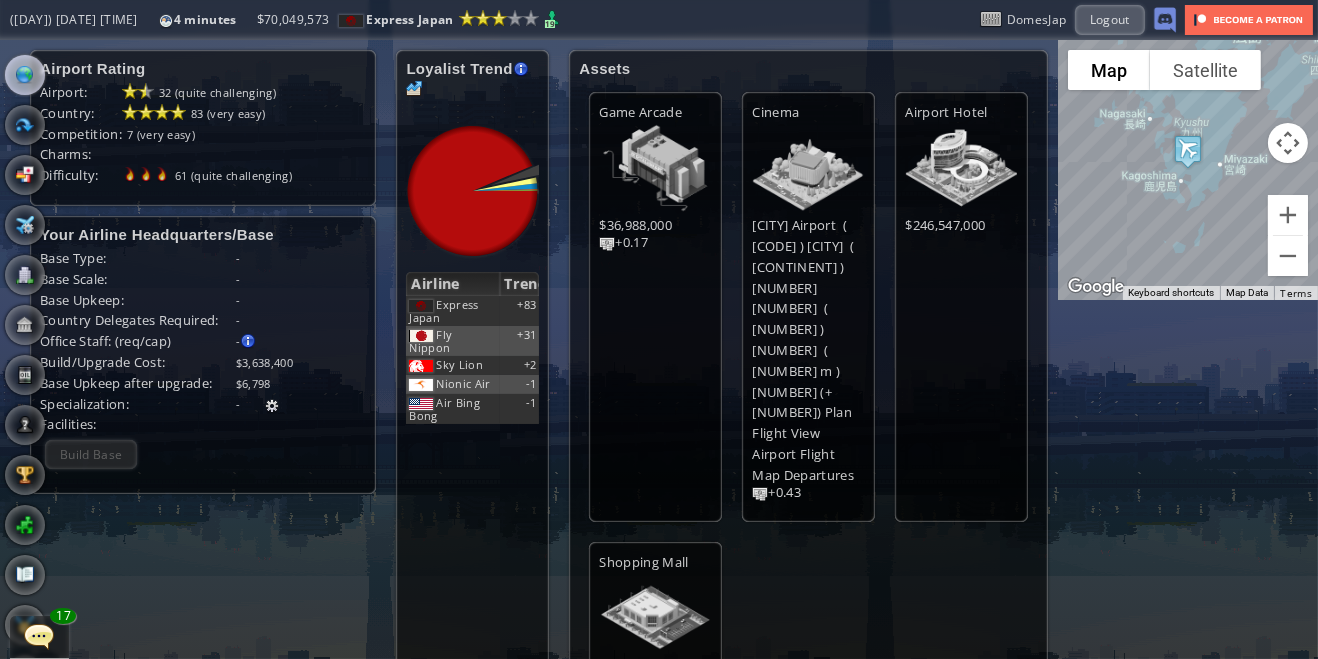 click at bounding box center (25, 75) 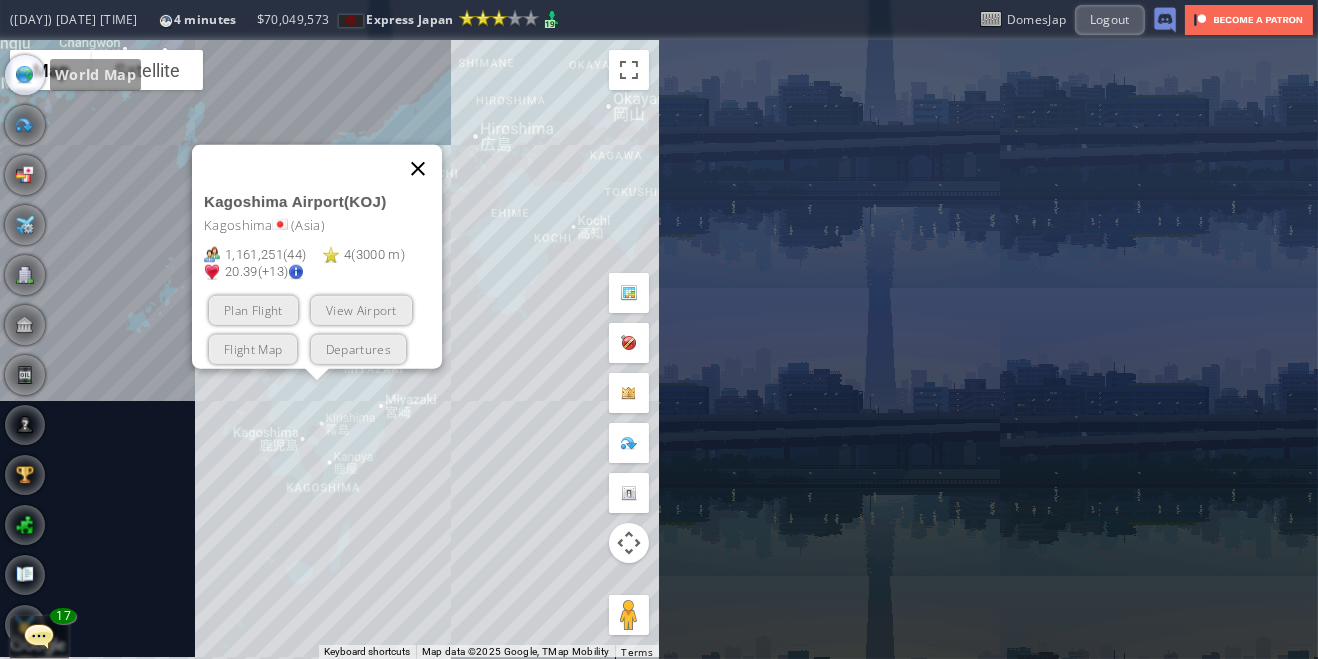 click at bounding box center [418, 168] 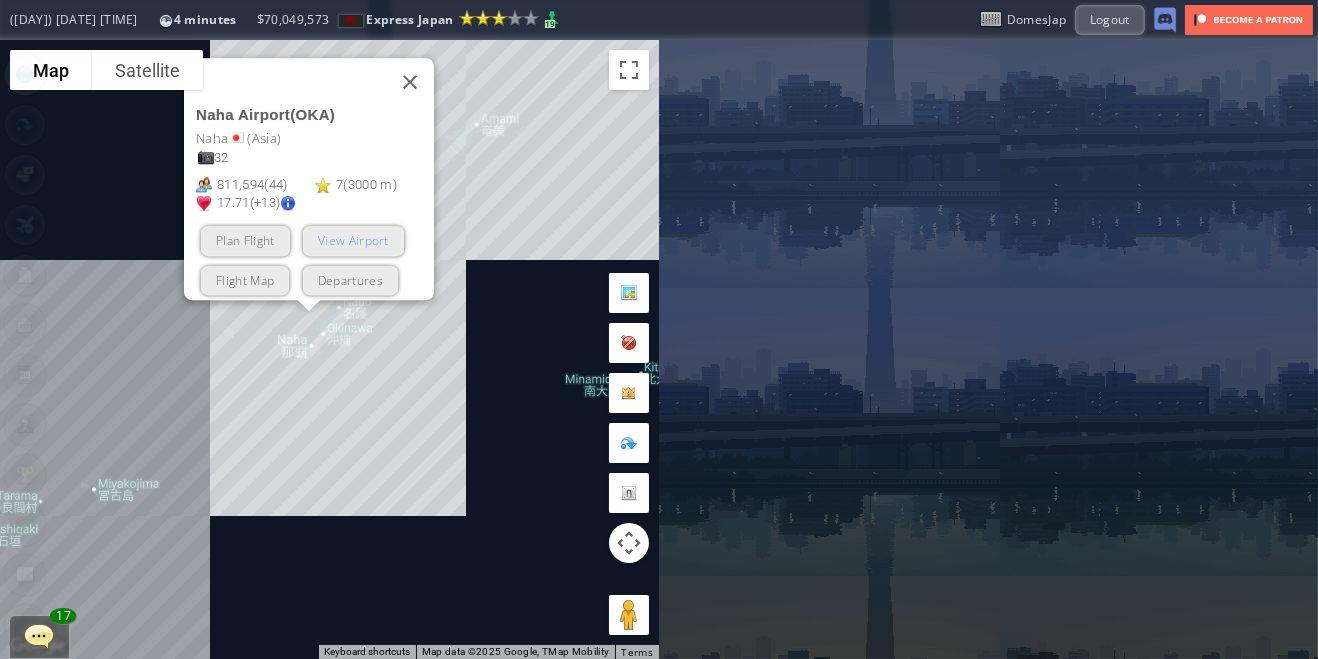 click on "View Airport" at bounding box center [352, 240] 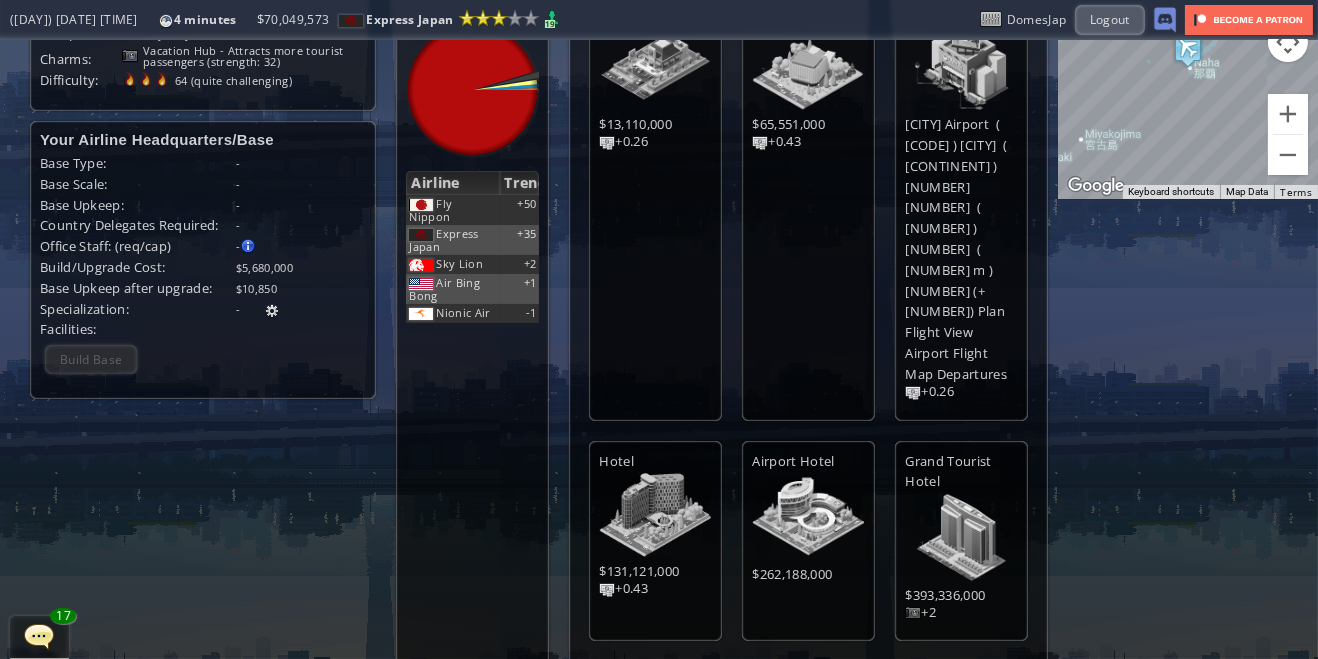 scroll, scrollTop: 0, scrollLeft: 0, axis: both 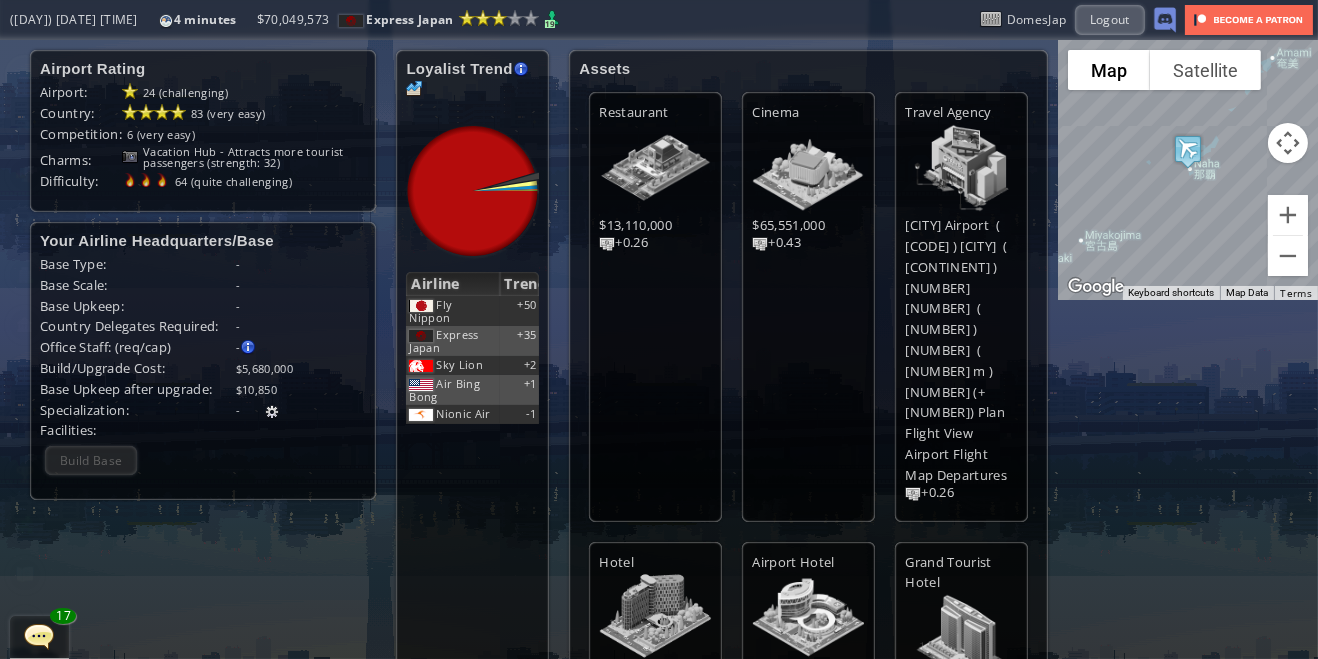 click at bounding box center [7, 329] 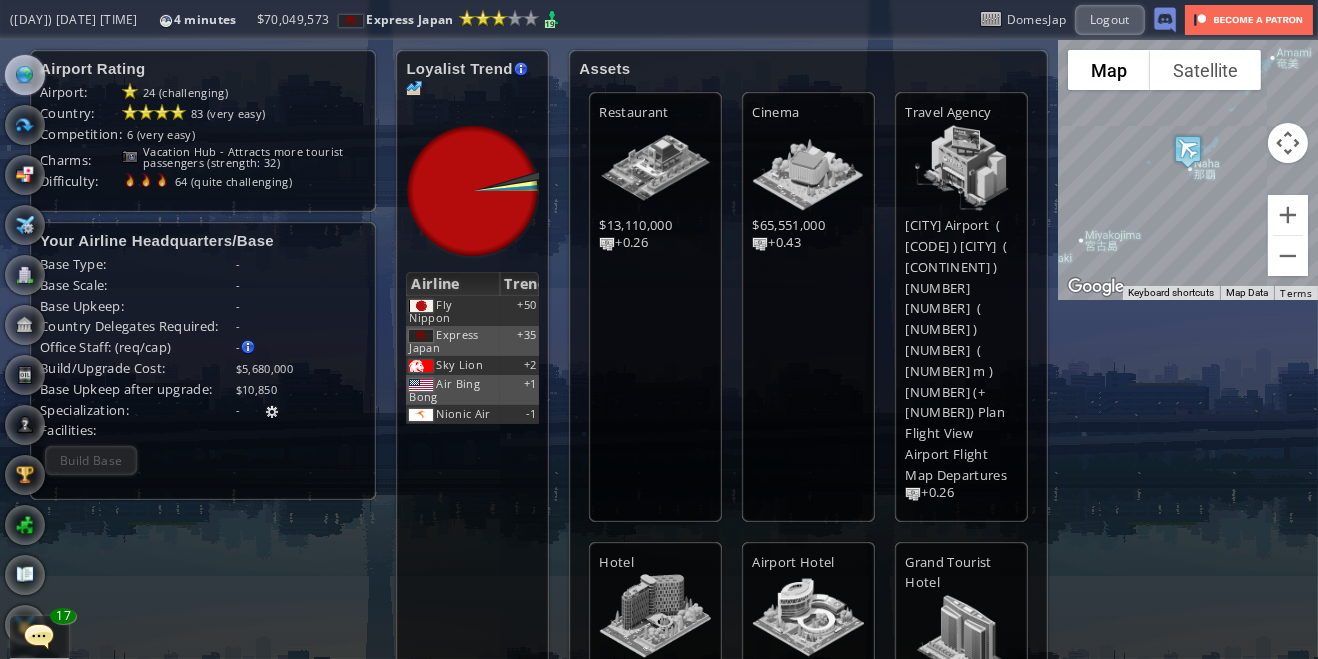 click at bounding box center [25, 75] 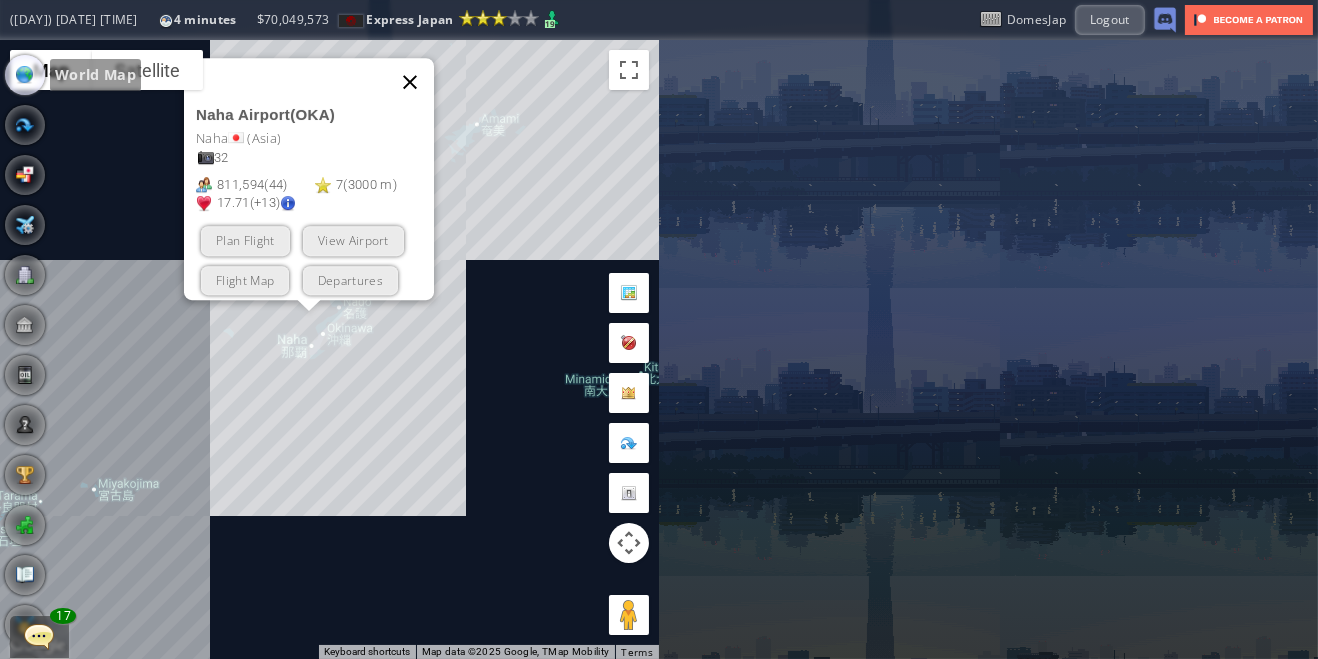 click at bounding box center [410, 82] 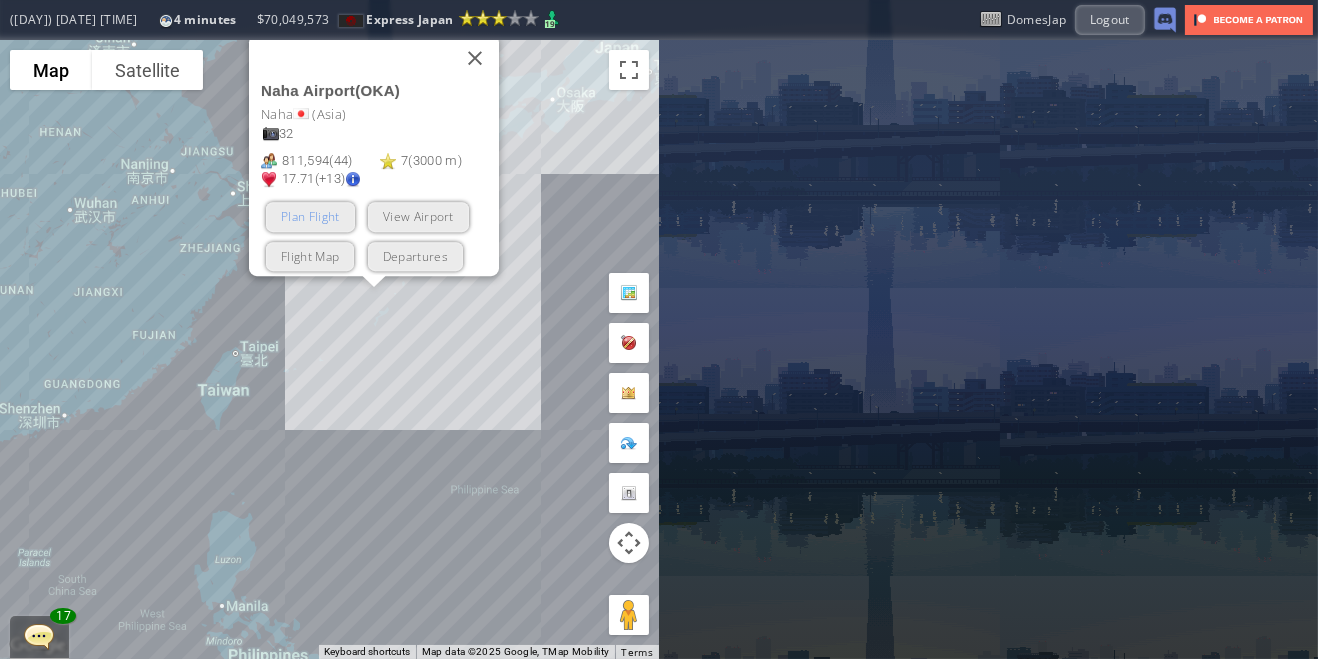 click on "Plan Flight" at bounding box center [310, 216] 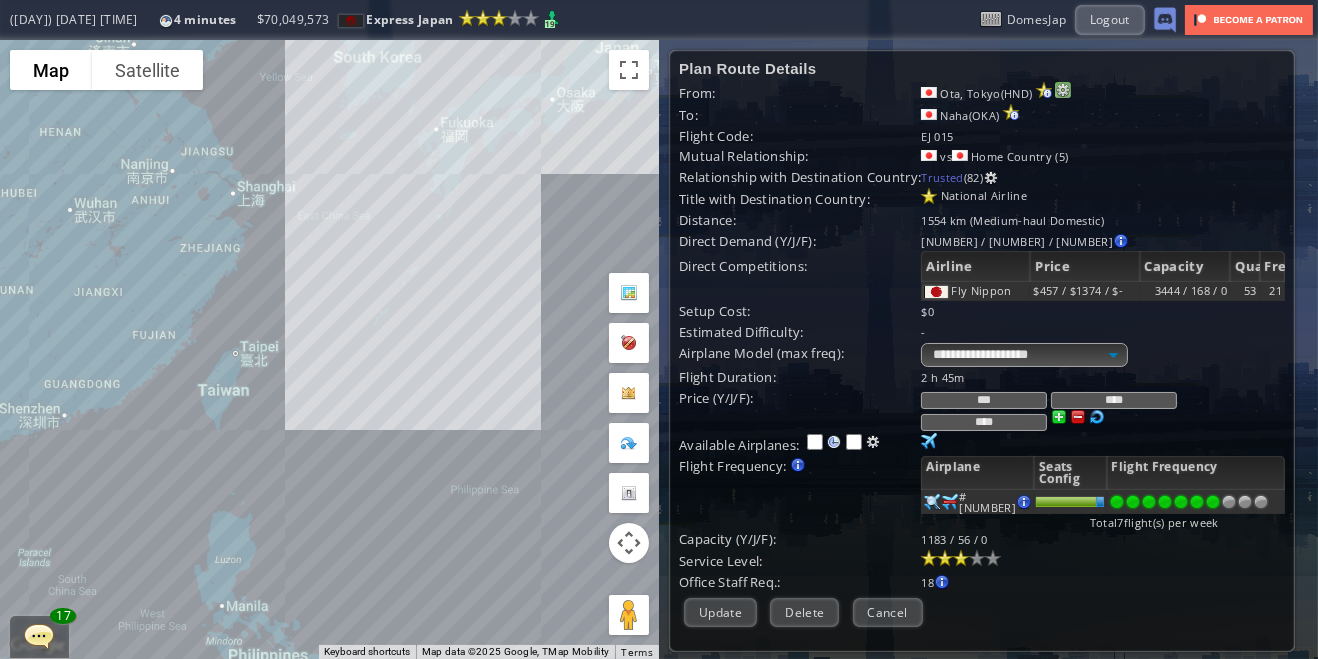 click at bounding box center (1063, 90) 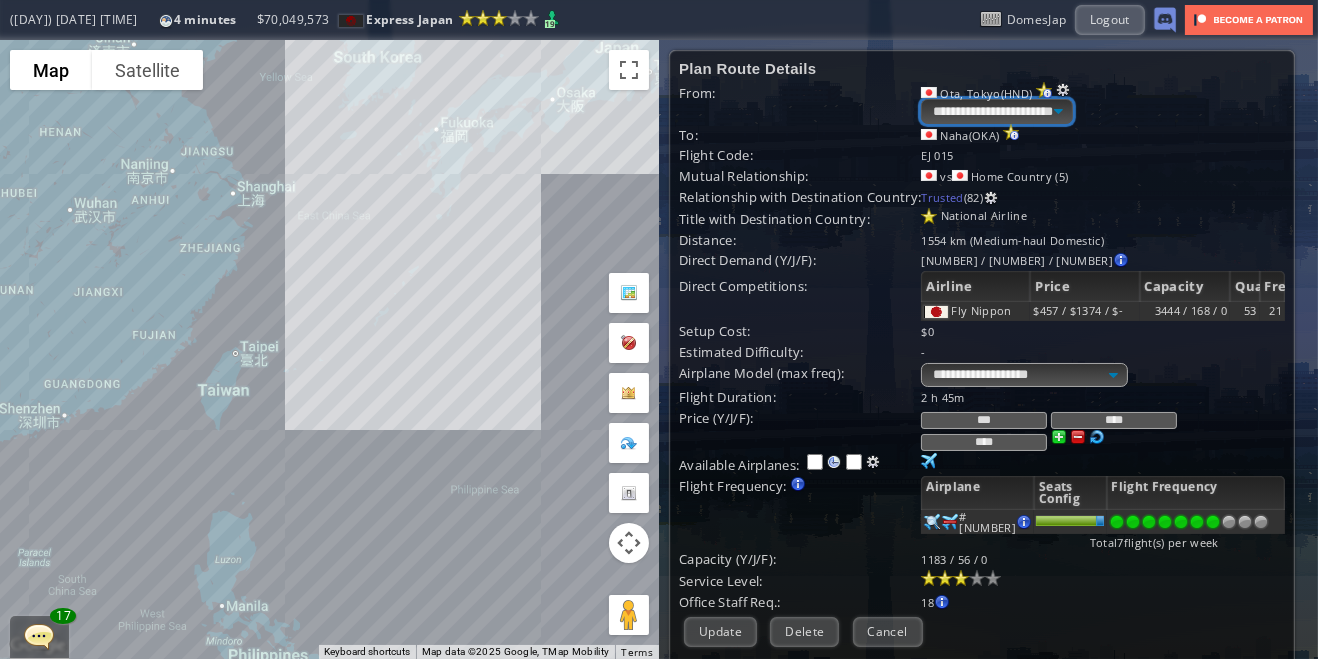 click on "**********" at bounding box center [996, 111] 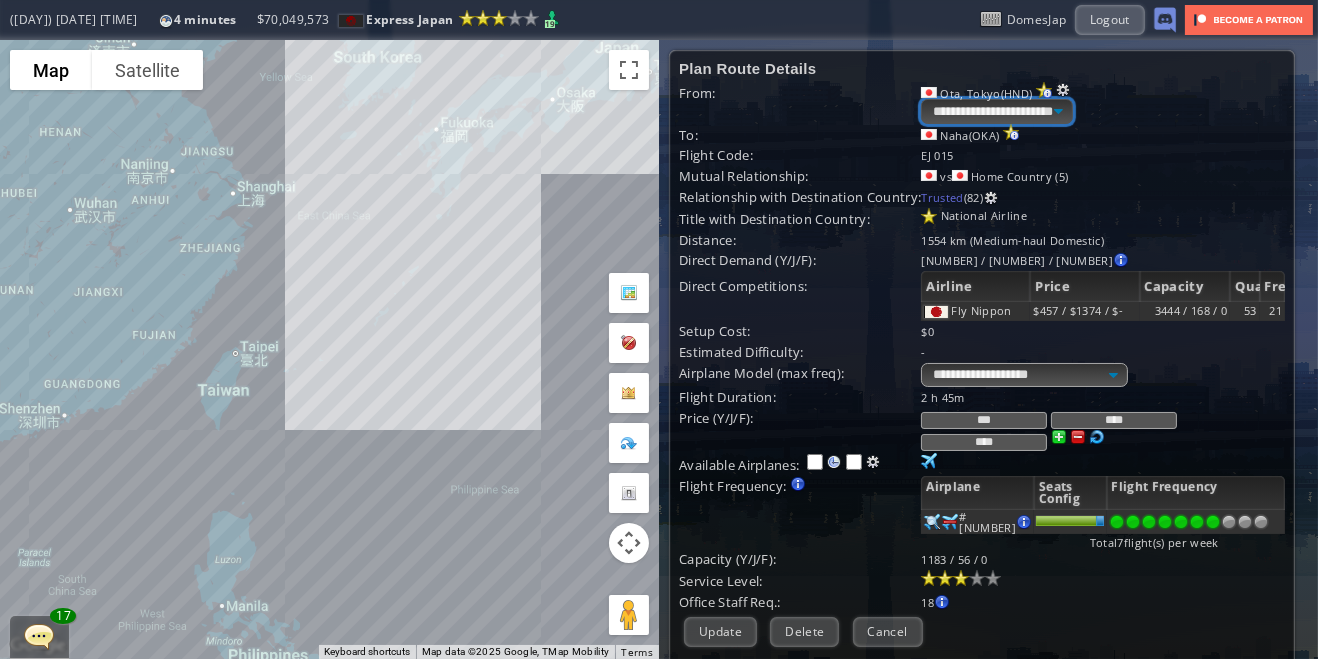 select on "****" 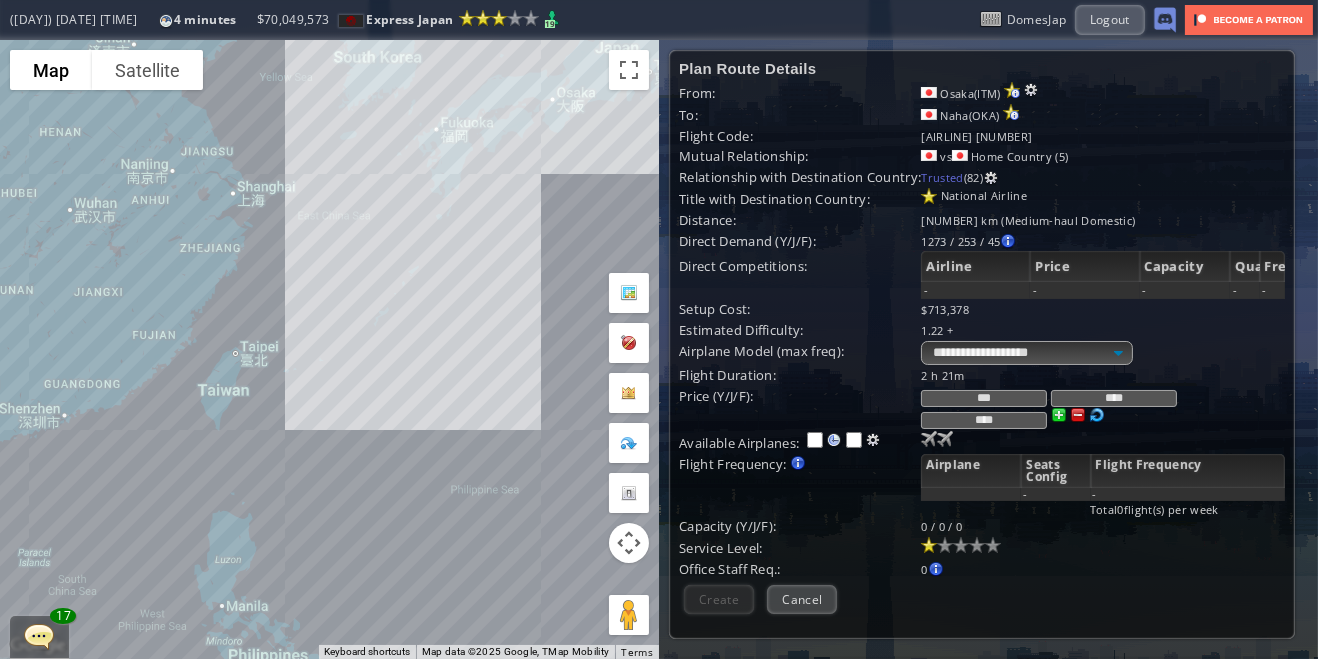 click at bounding box center [7, 329] 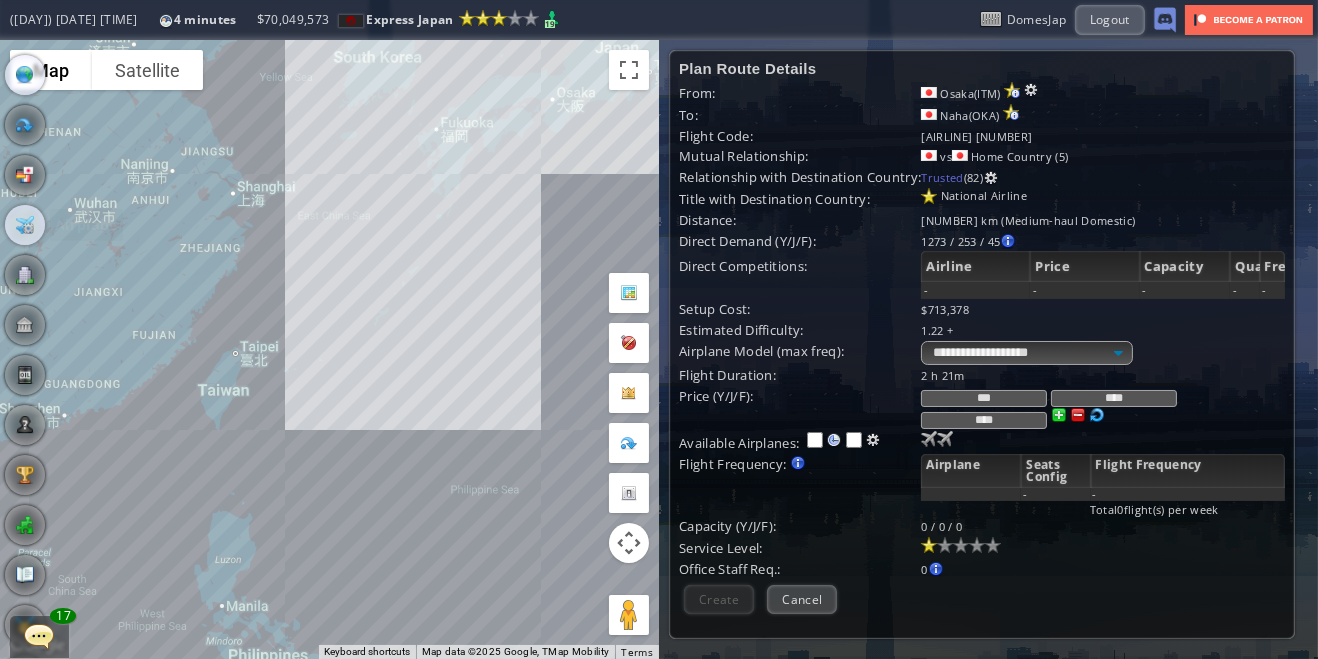 click at bounding box center [25, 225] 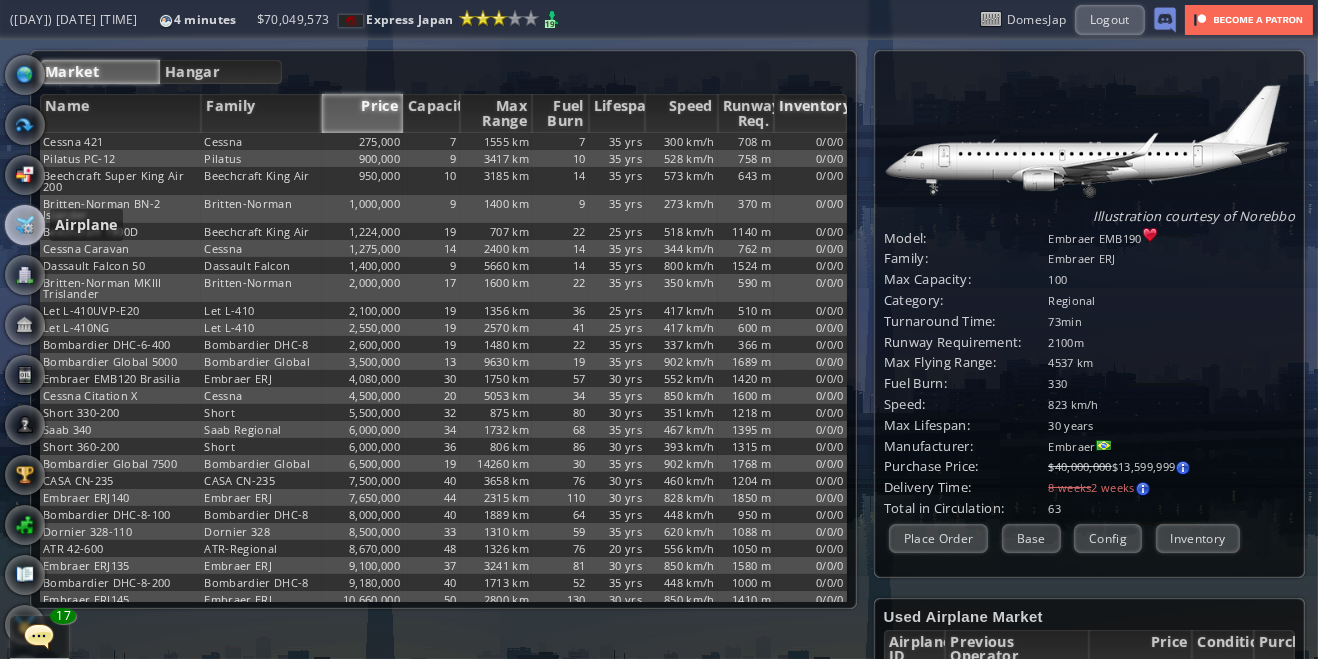 click on "Inventory" at bounding box center [810, 113] 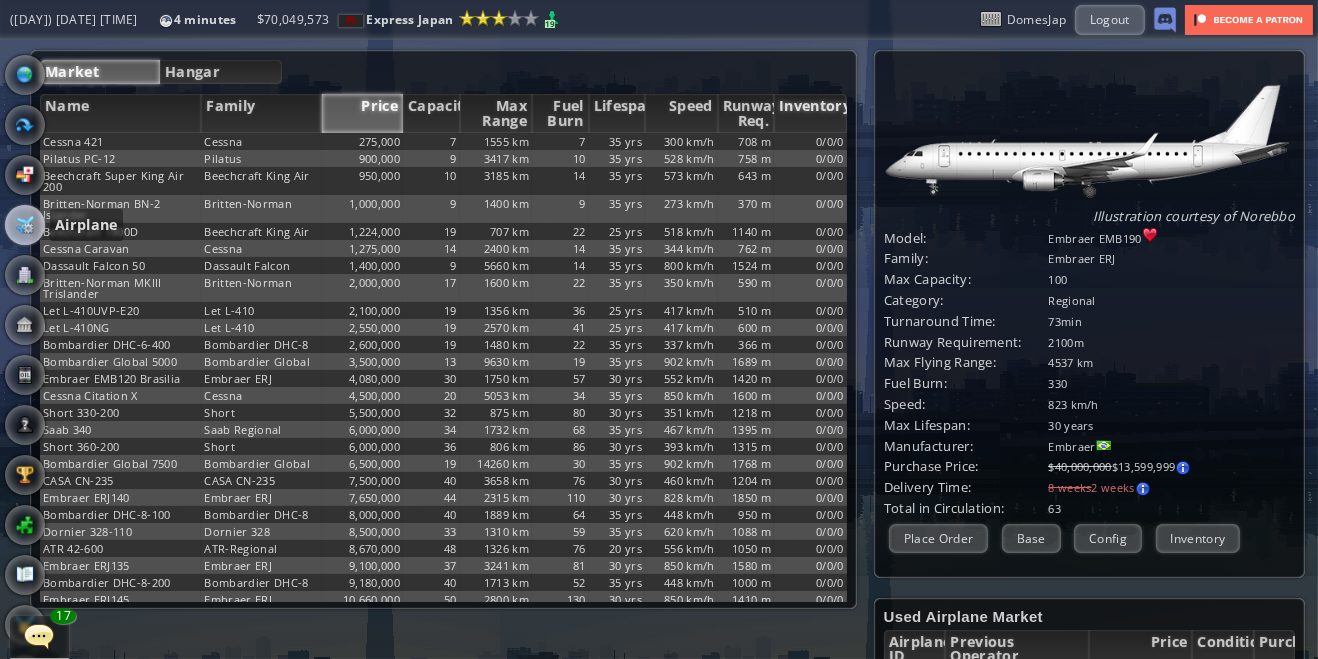 click on "Inventory" at bounding box center [810, 113] 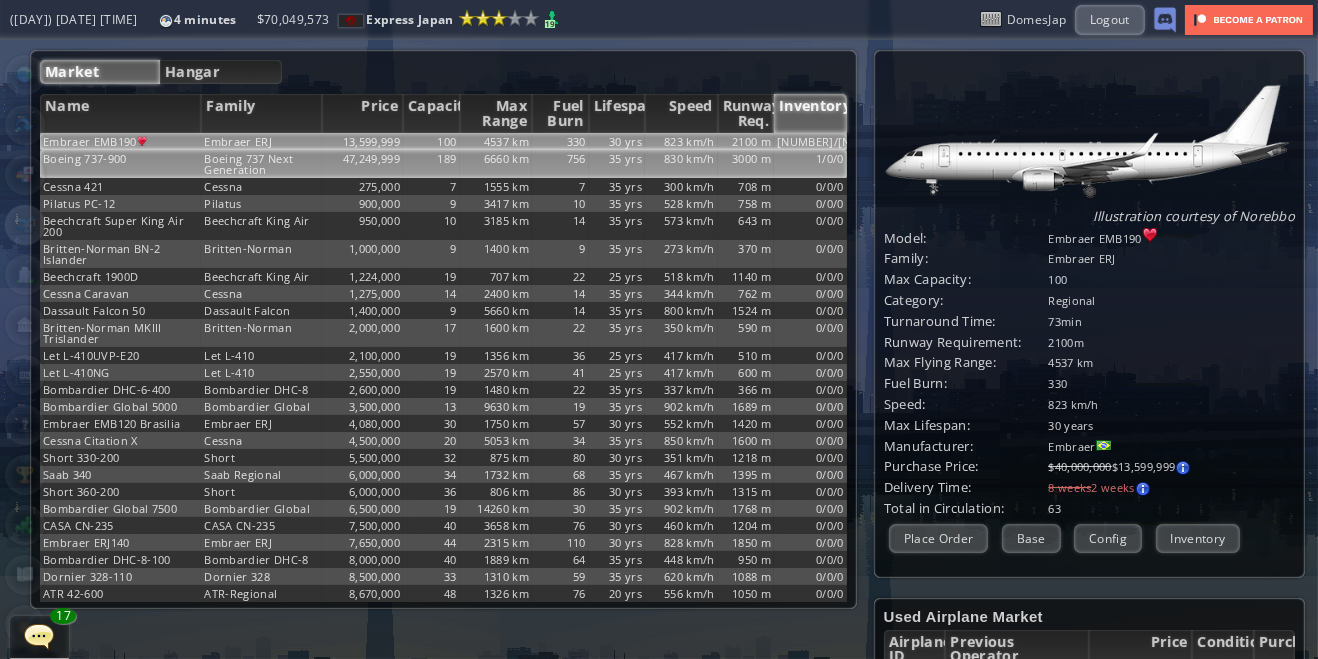 click on "Boeing 737-900" at bounding box center (120, 141) 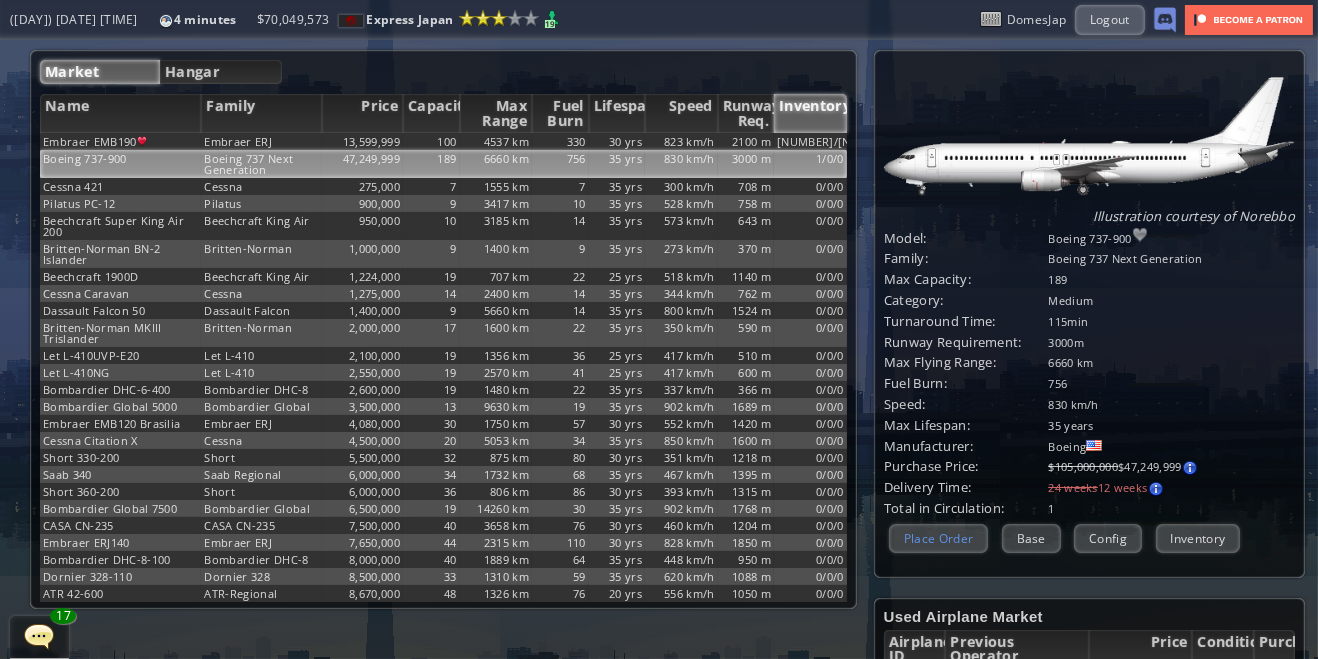 click on "Place Order" at bounding box center (939, 538) 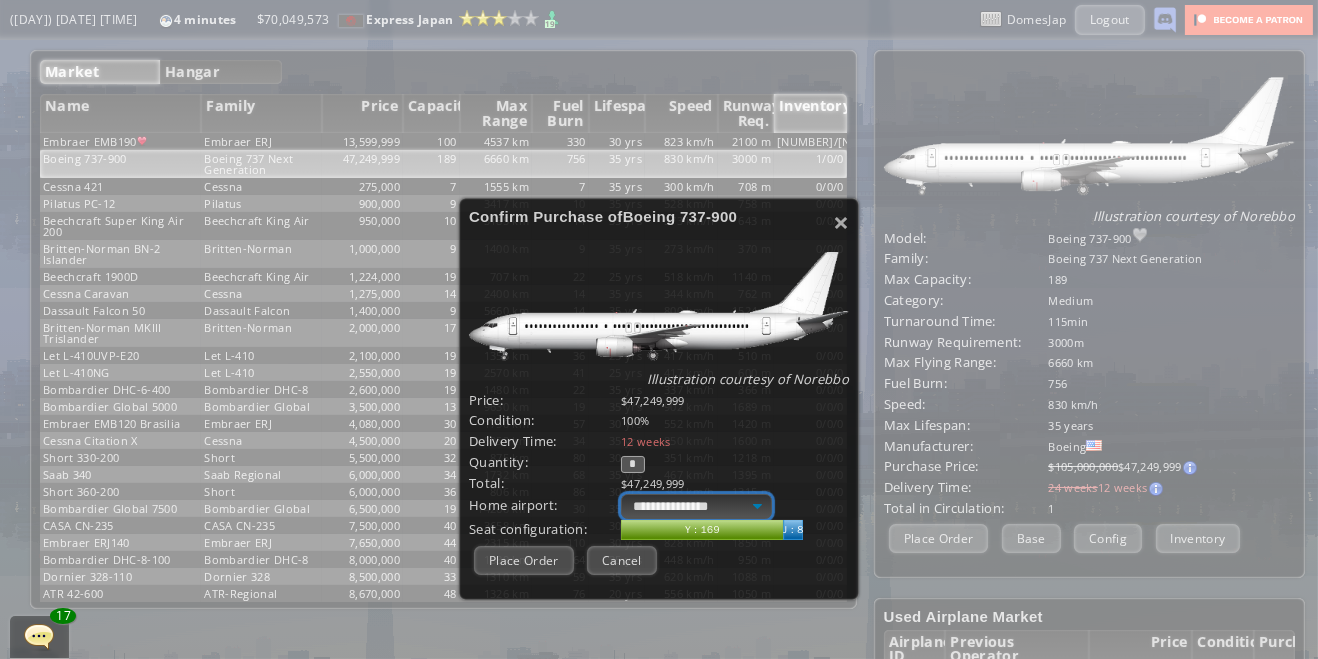 click on "**********" at bounding box center (696, 506) 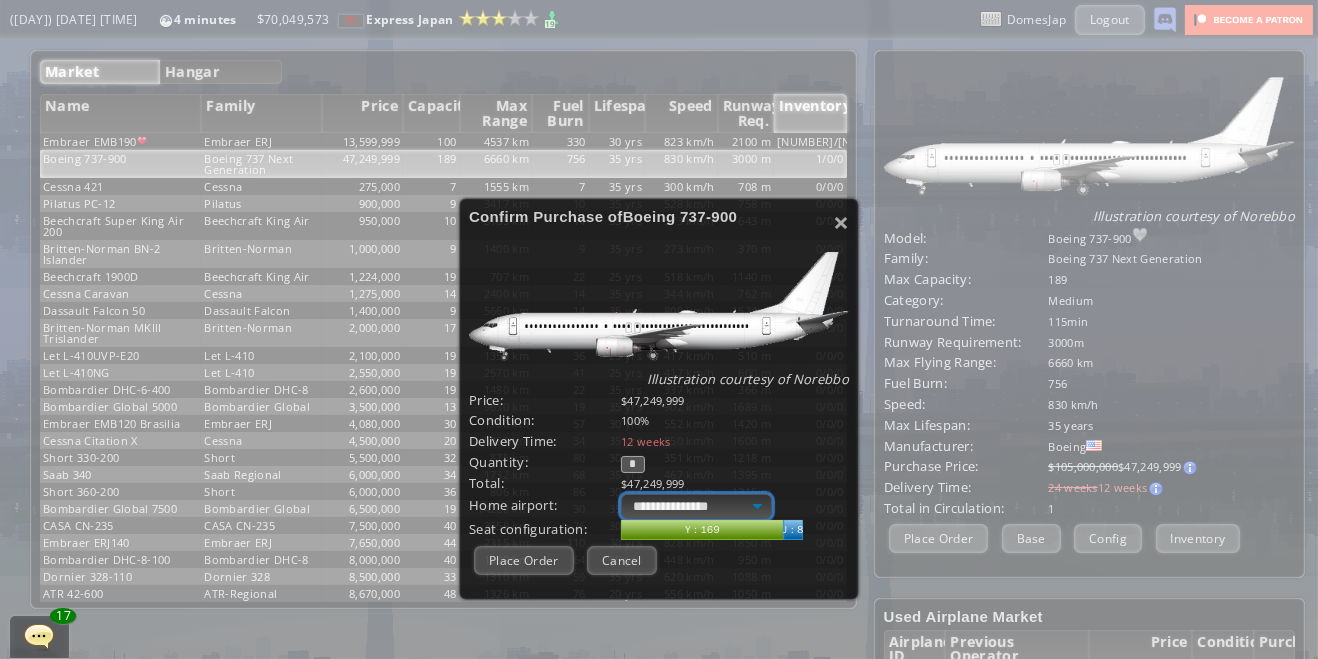 select on "****" 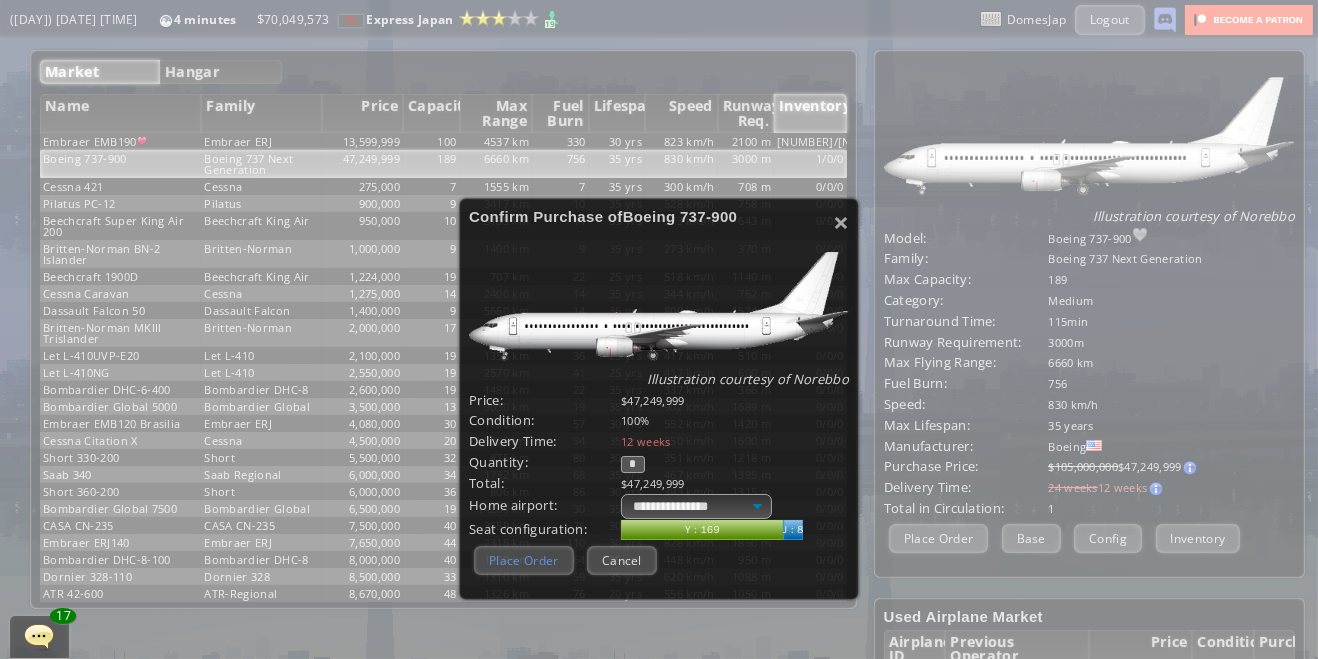 click on "Place Order" at bounding box center (524, 560) 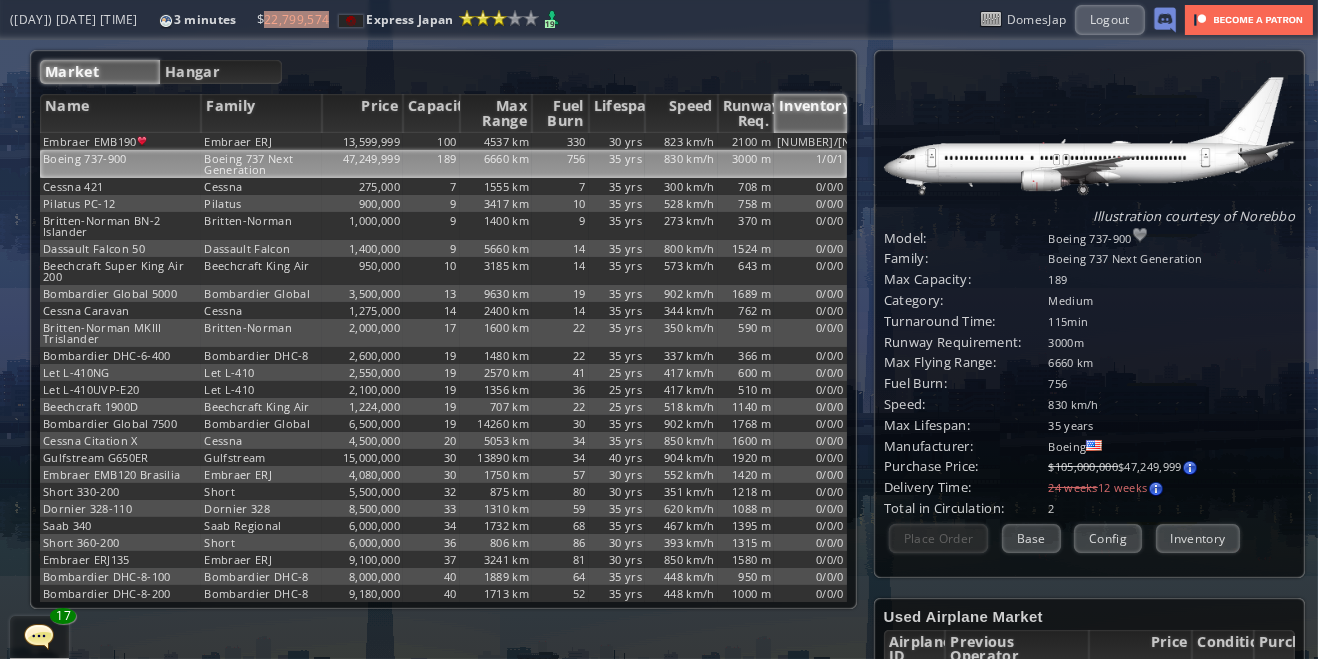 click at bounding box center (7, 329) 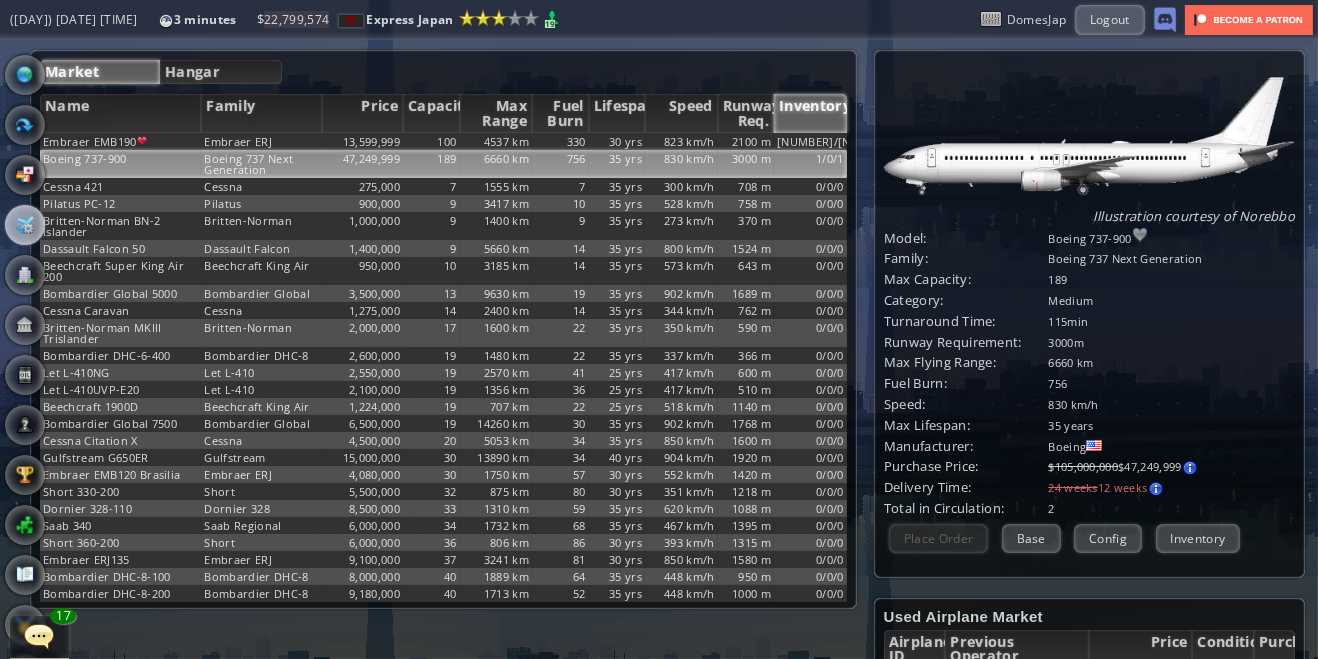 click at bounding box center [25, 125] 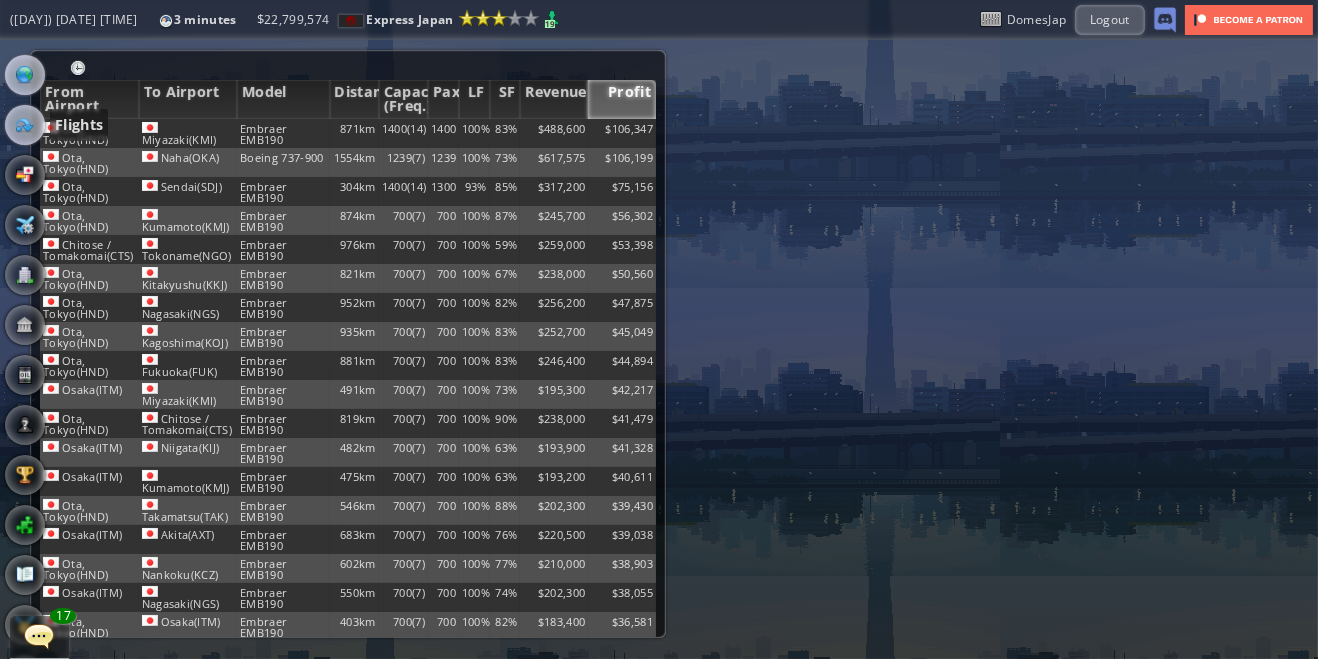 click at bounding box center (25, 75) 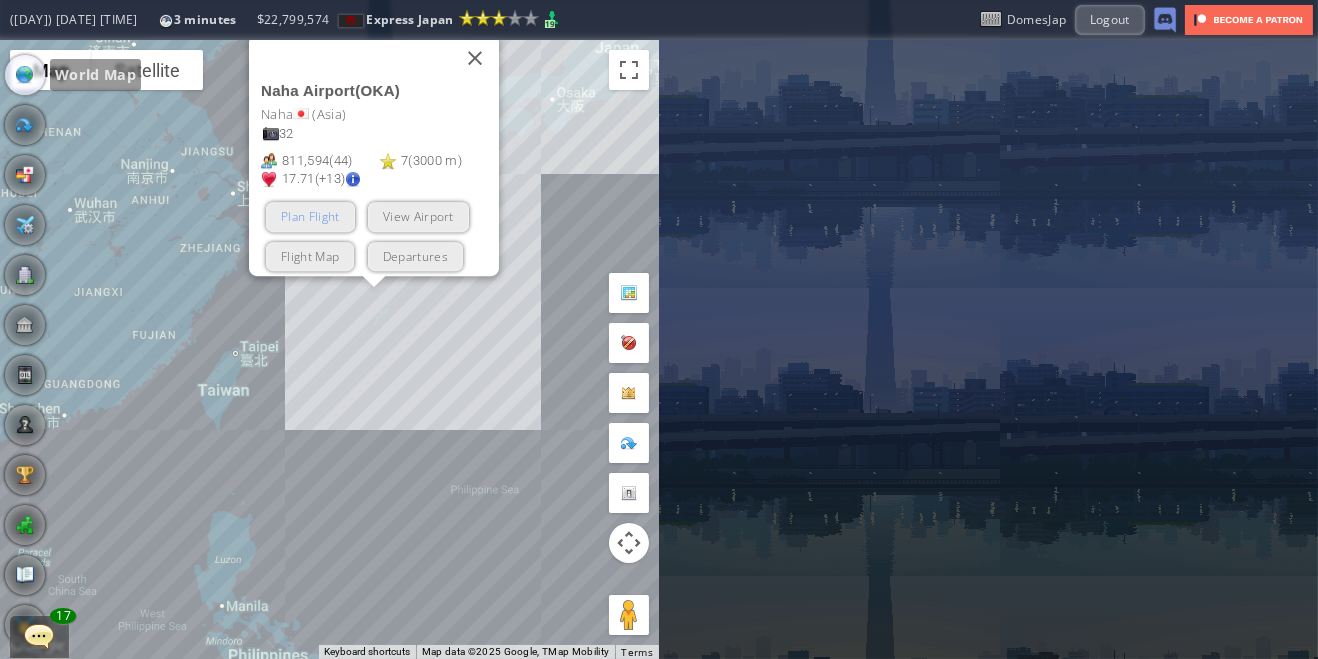 click on "Plan Flight" at bounding box center [310, 216] 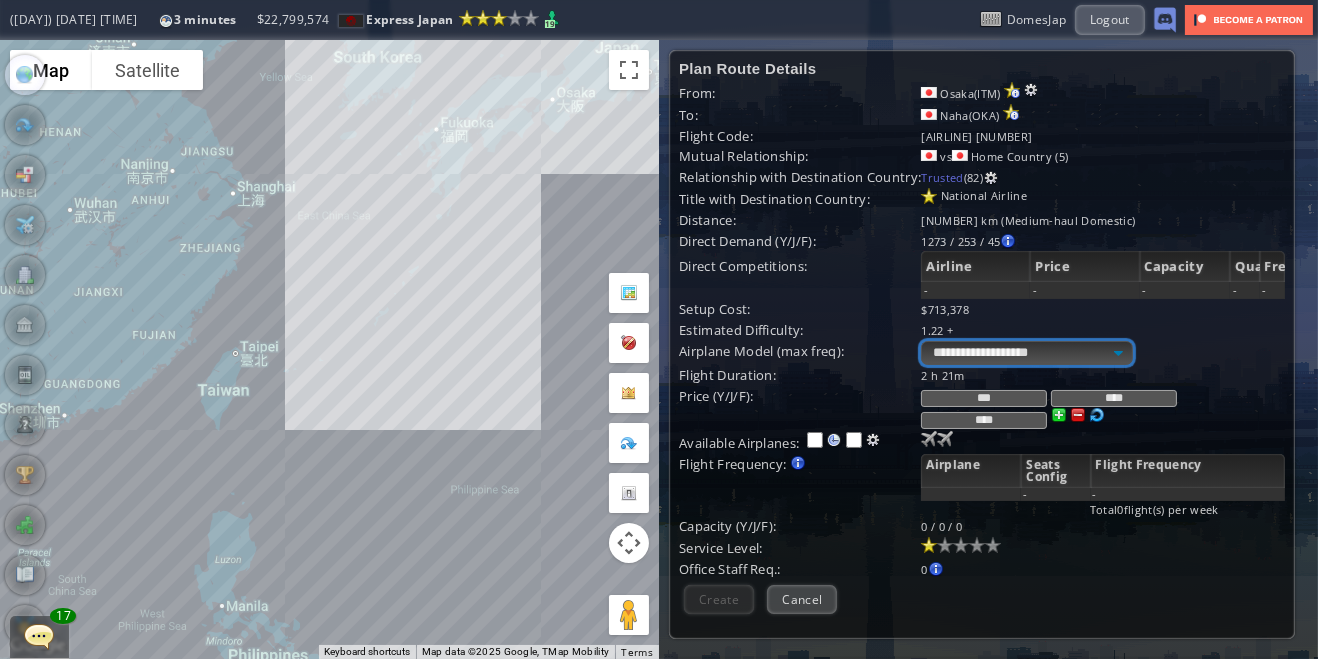 click on "**********" at bounding box center (1026, 353) 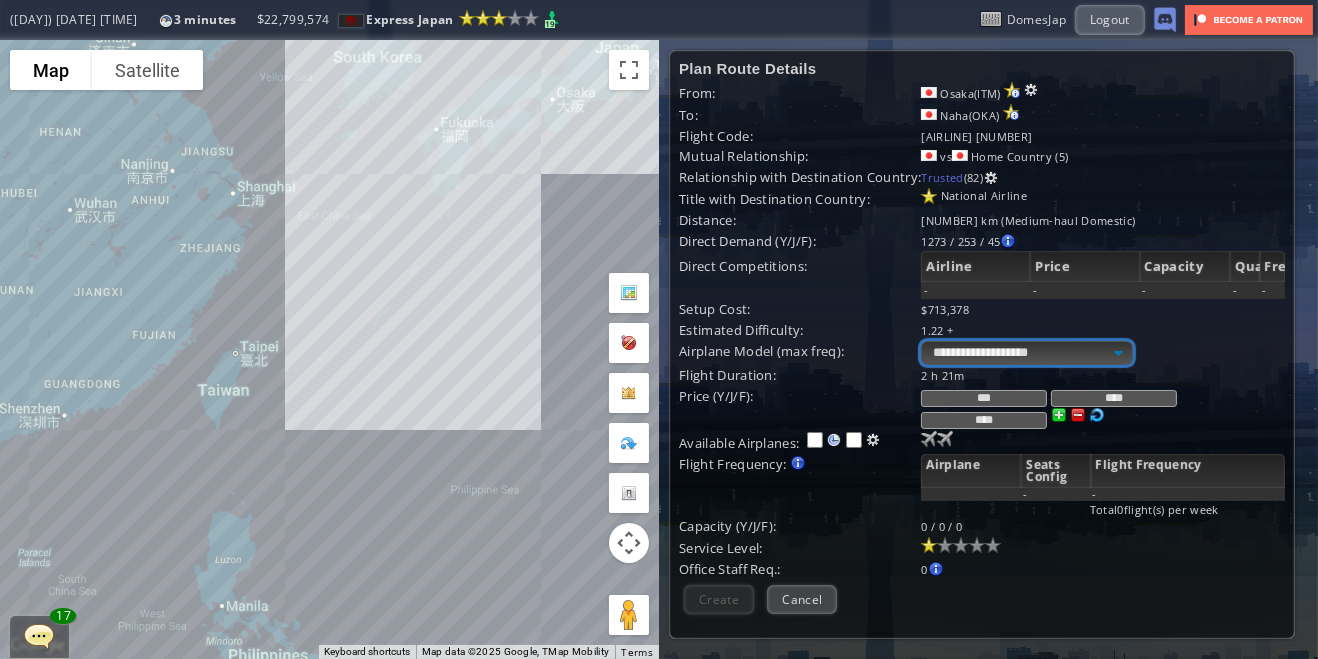 select on "**" 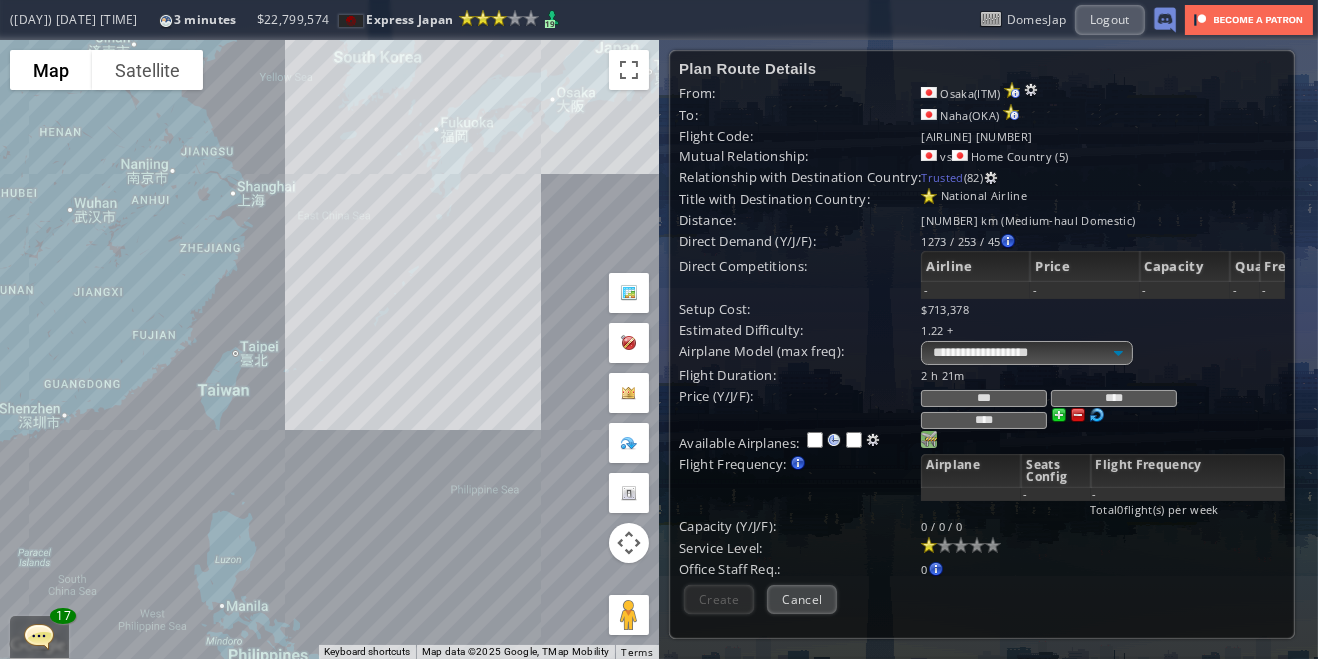 click at bounding box center [929, 439] 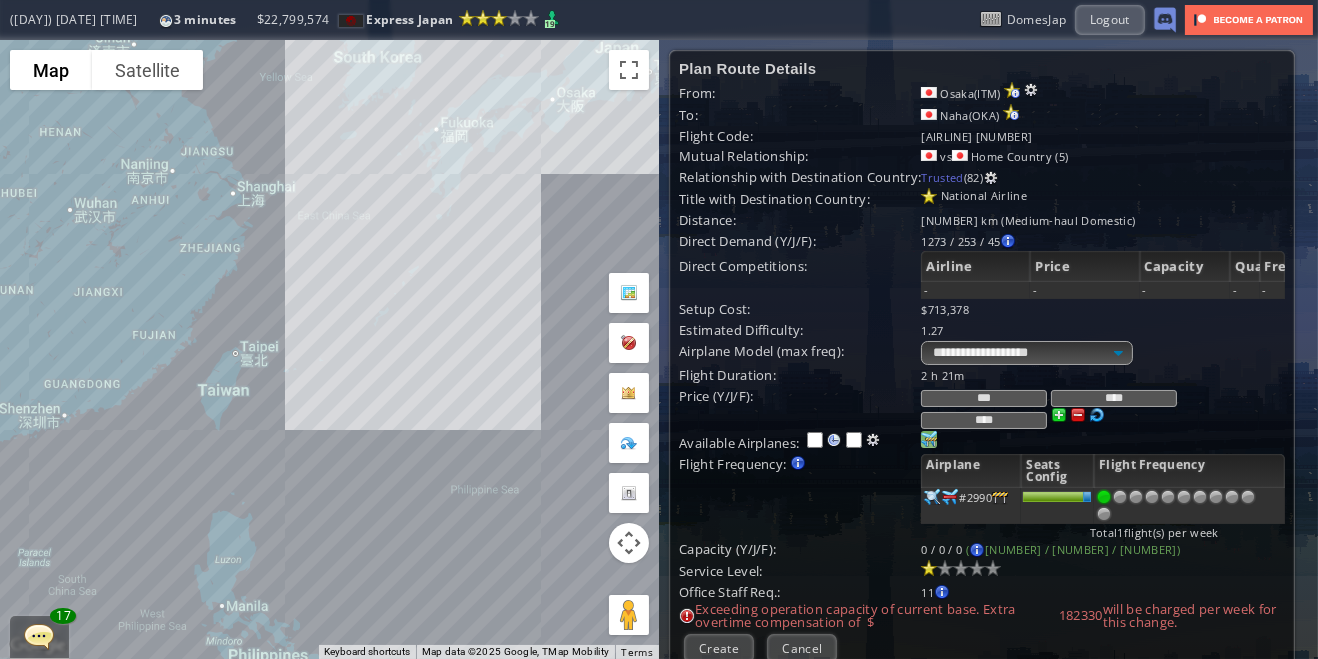 click at bounding box center (1184, 497) 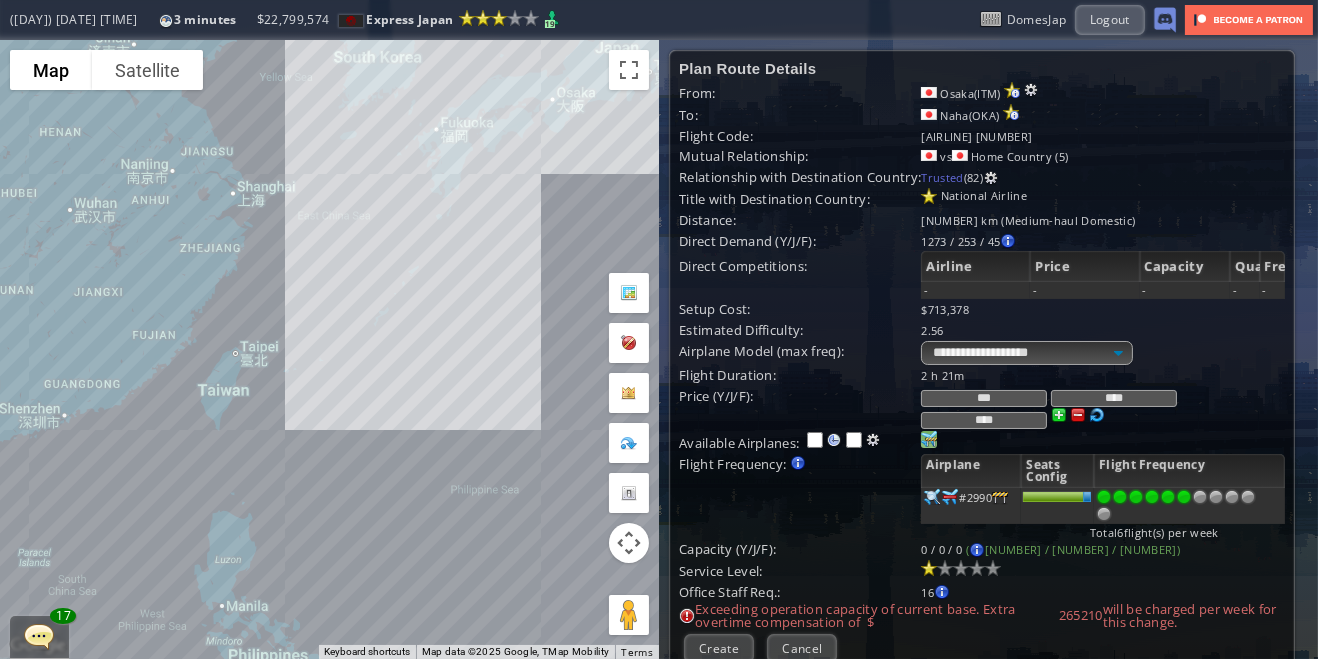 click at bounding box center (1200, 497) 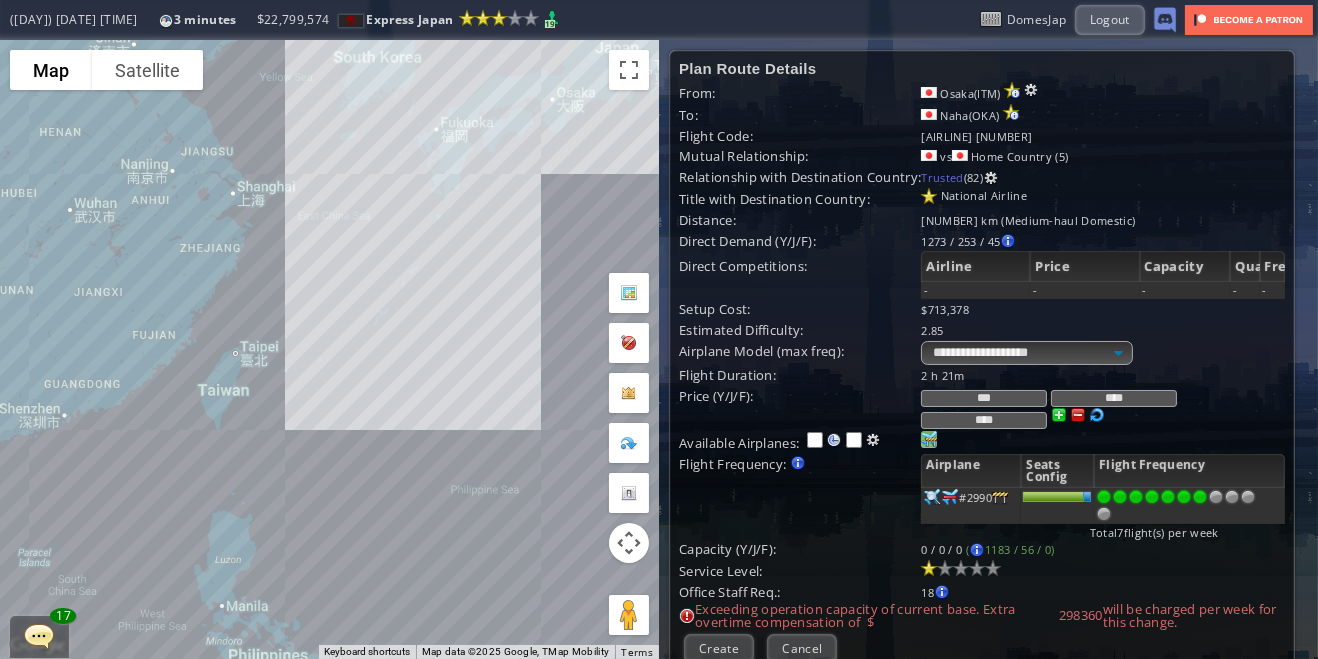 click at bounding box center (977, 568) 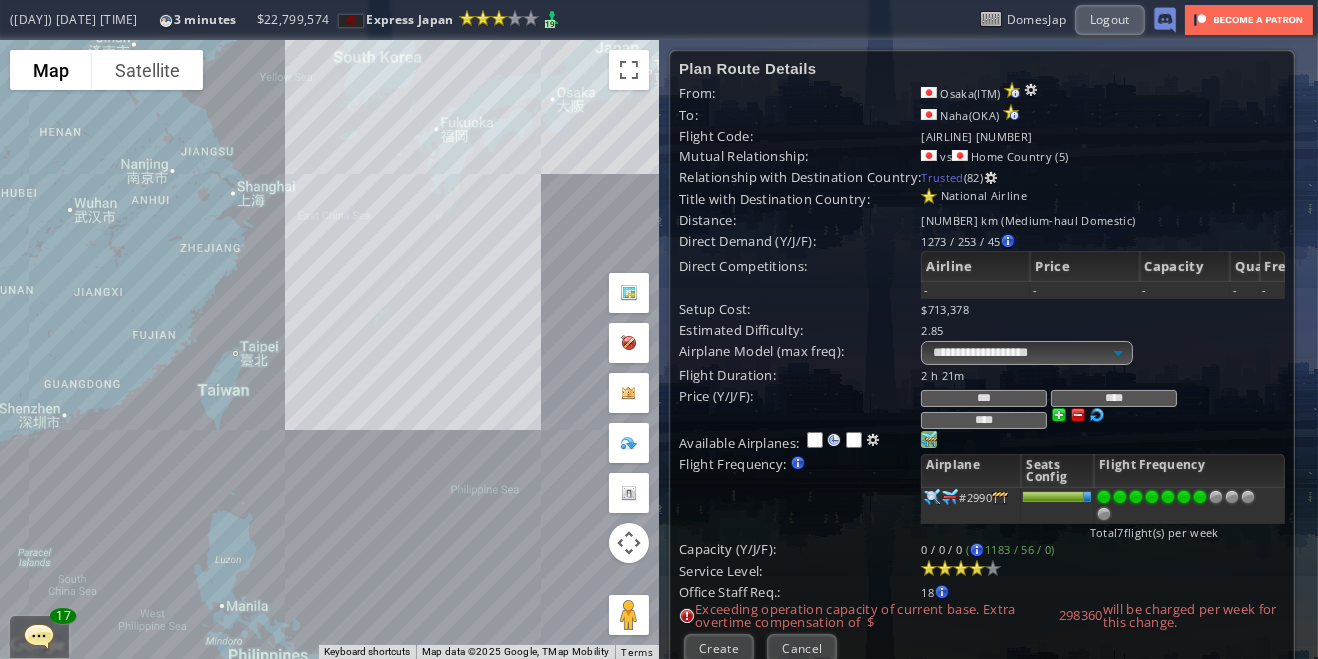 click at bounding box center (961, 568) 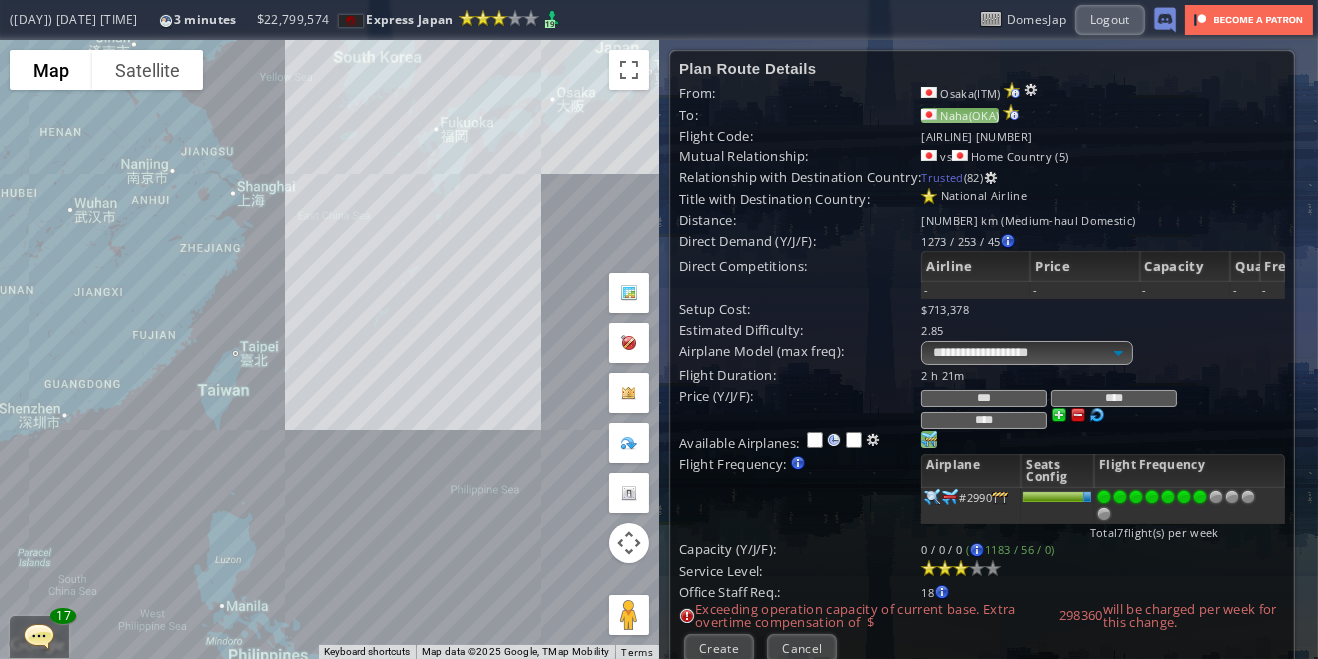 click on "Naha(OKA)" at bounding box center (960, 115) 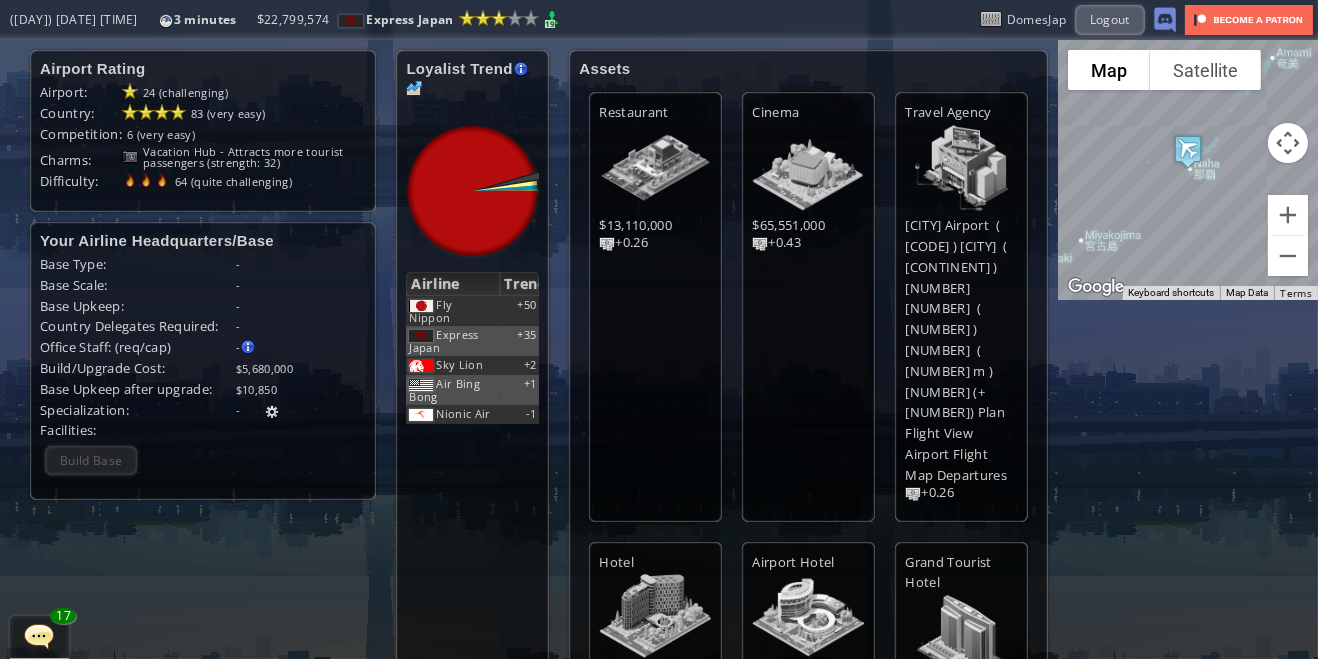 click at bounding box center (7, 329) 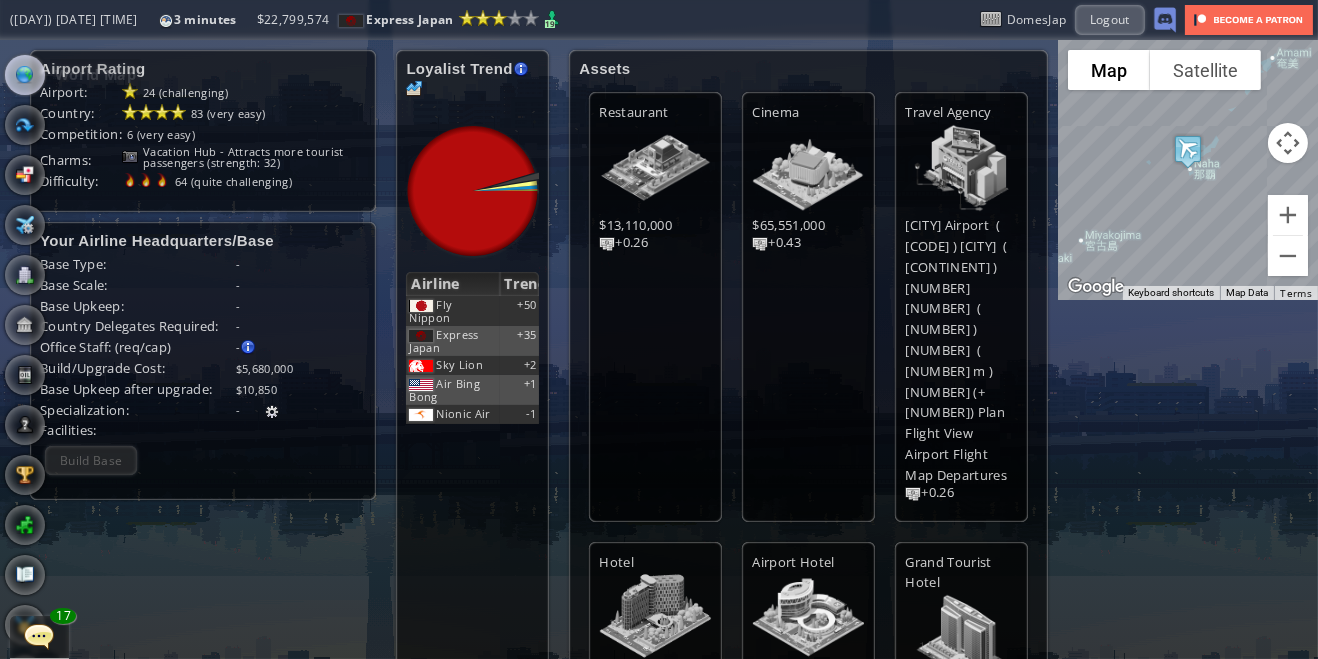 click at bounding box center [25, 75] 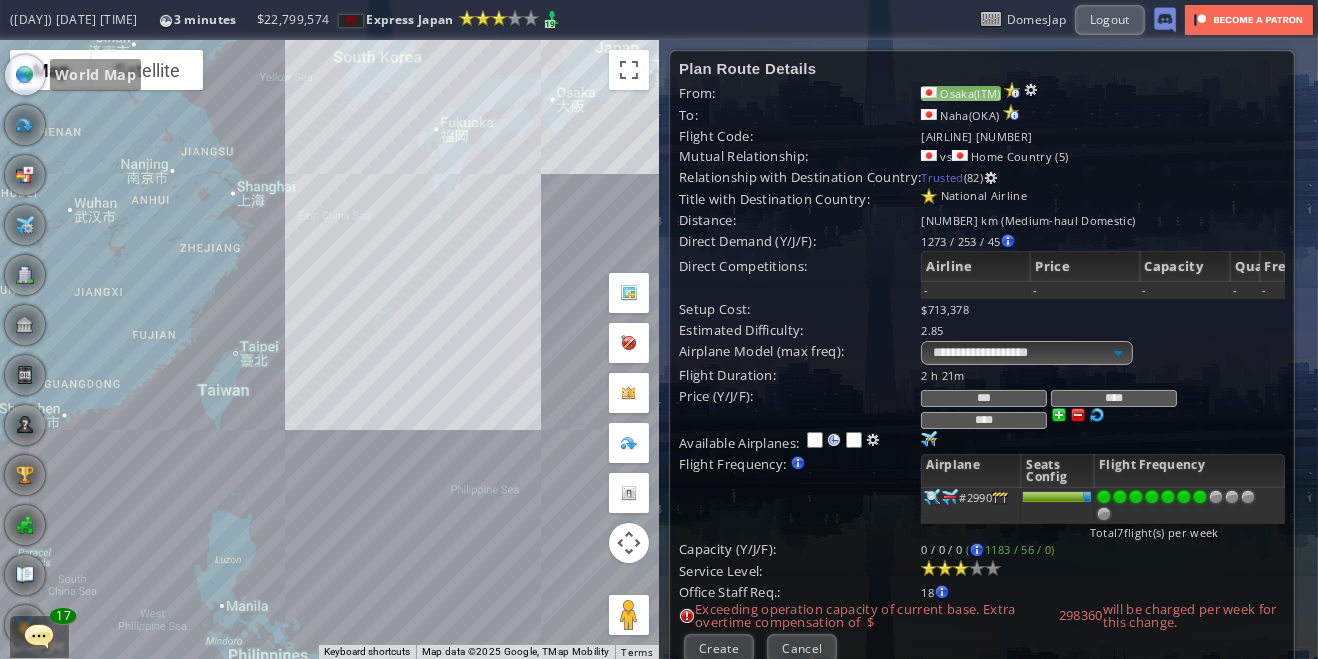 click on "Osaka(ITM)" at bounding box center [960, 93] 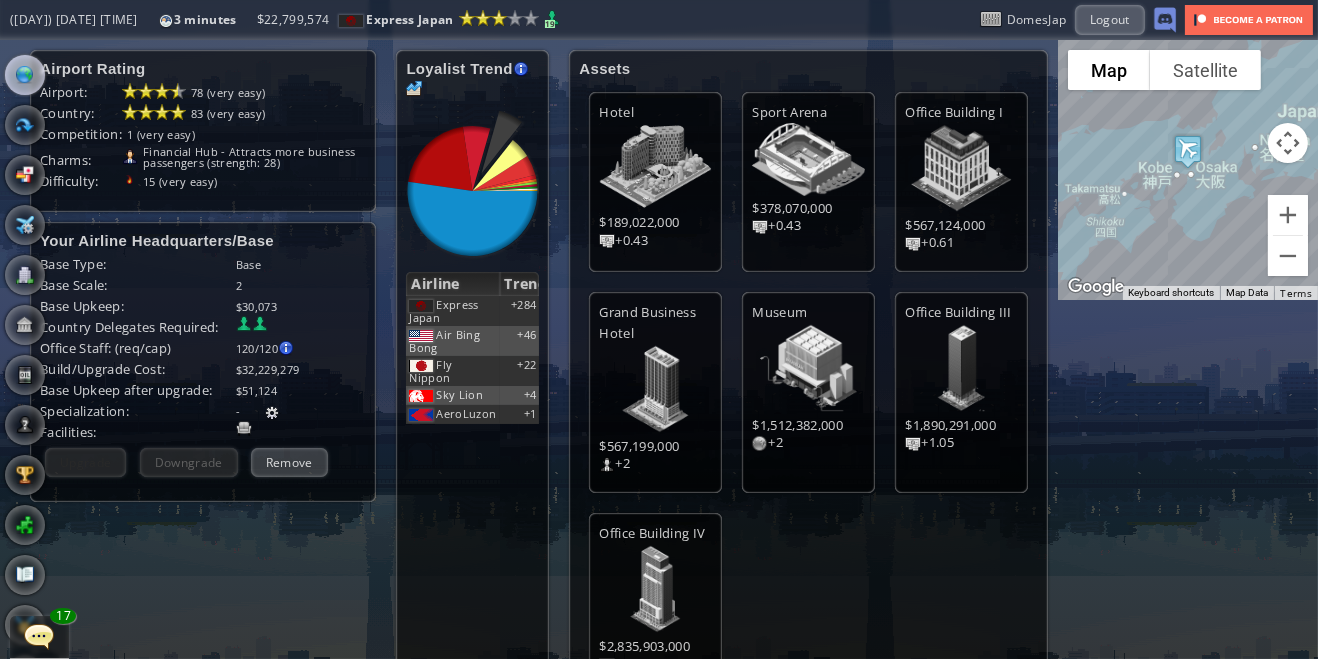 click on "Upgrade Not enough cash to build/upgrade the base" at bounding box center [85, 462] 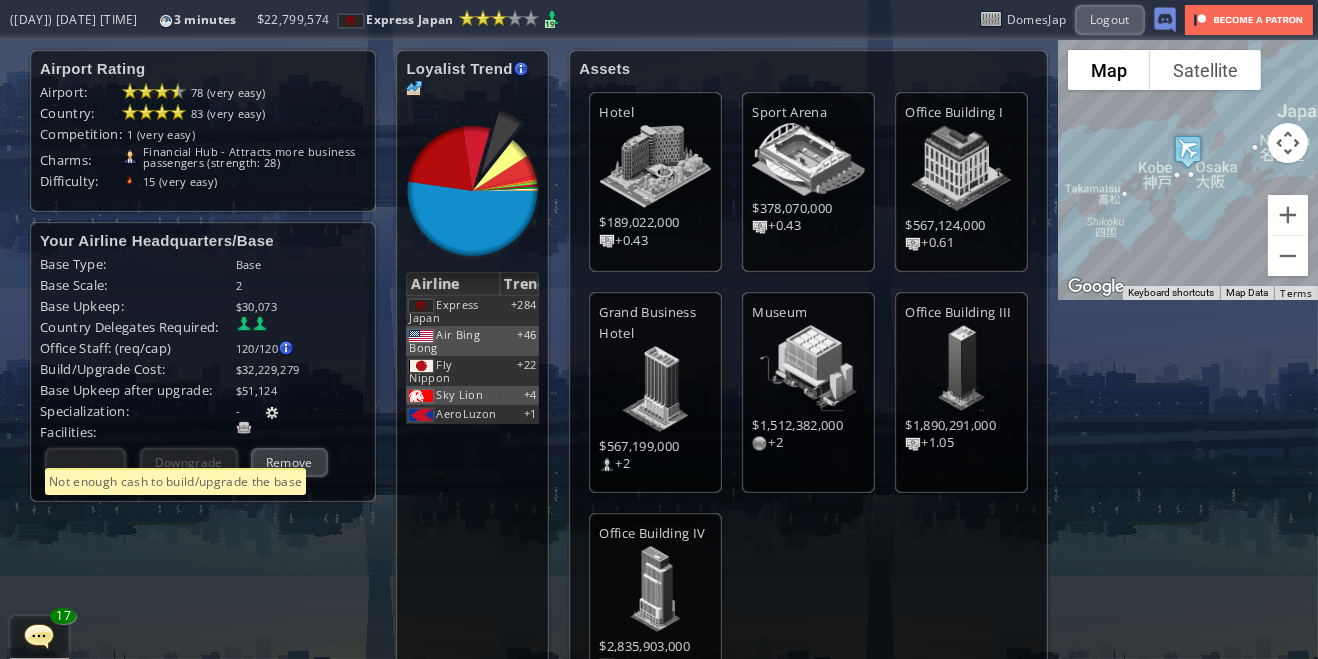 click on "Not enough cash to build/upgrade the base" at bounding box center [175, 481] 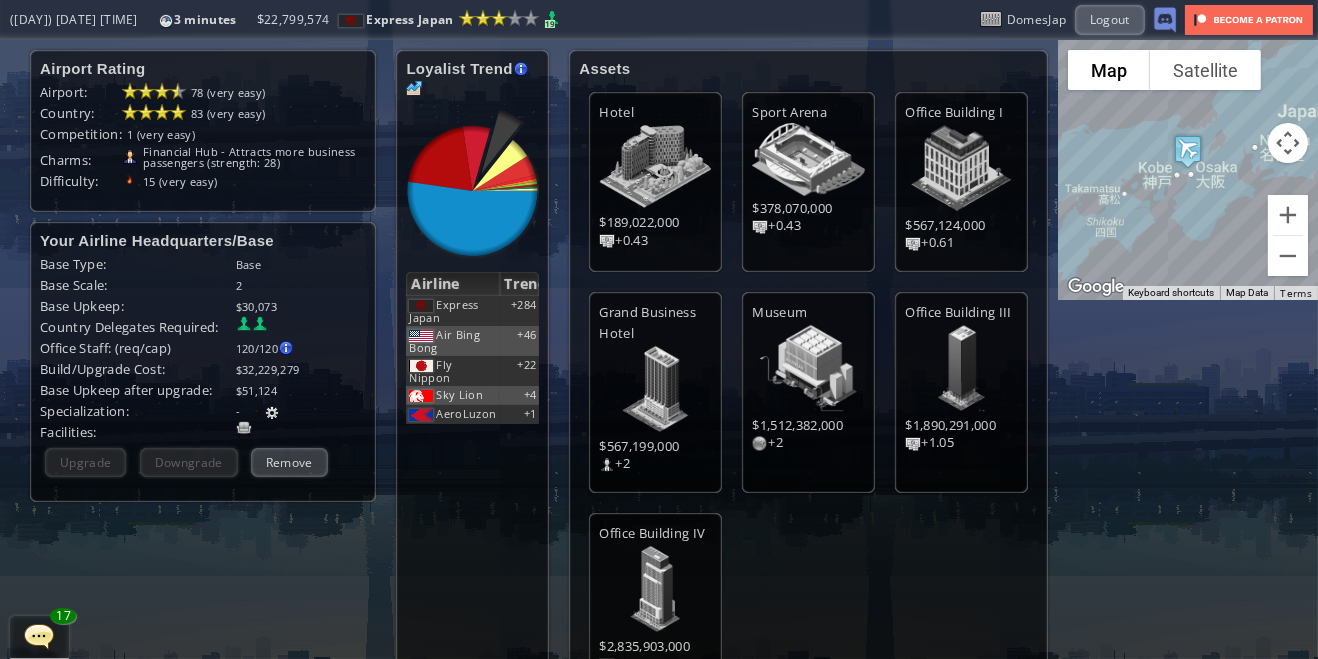 click on "Hotel $189,022,000 +0.43 Sport Arena $378,070,000 +0.43 Office Building I $567,124,000 +0.61 Grand Business Hotel $567,199,000 +2 Museum $1,512,382,000 +2 Office Building III $1,890,291,000 +1.05 Office Building IV $2,835,903,000 +1.31" at bounding box center [808, 392] 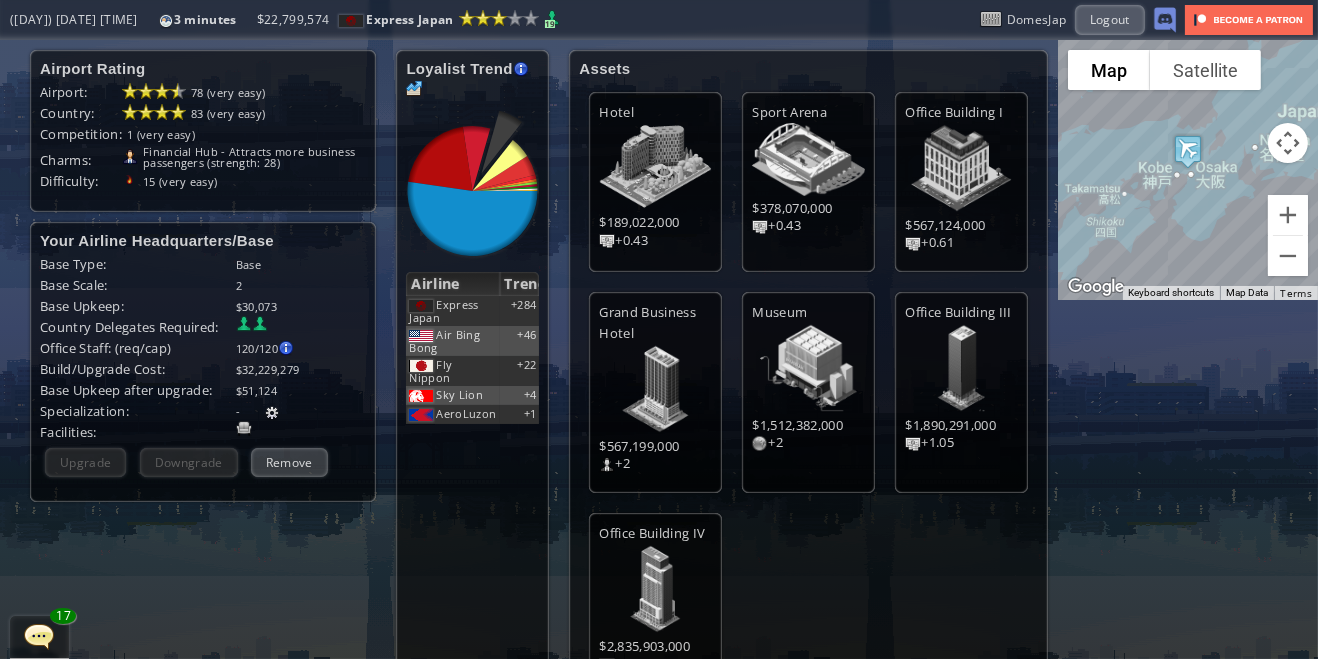 click at bounding box center [7, 329] 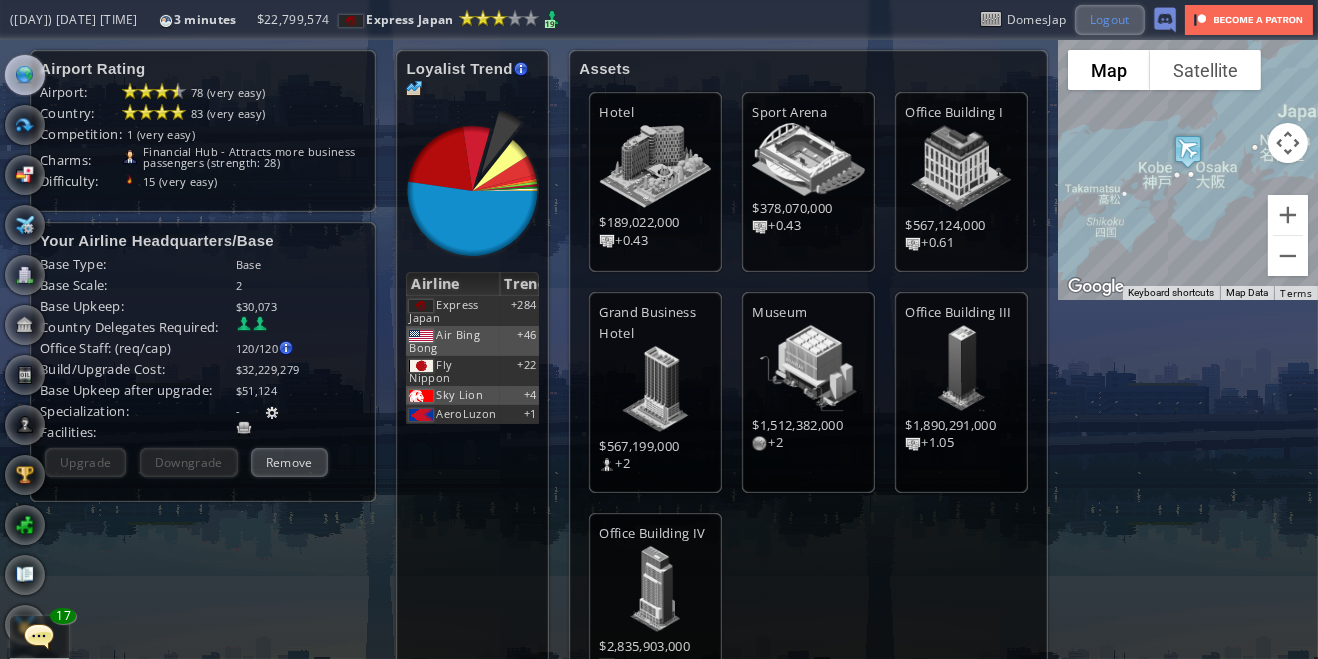 click on "Logout" at bounding box center [1110, 19] 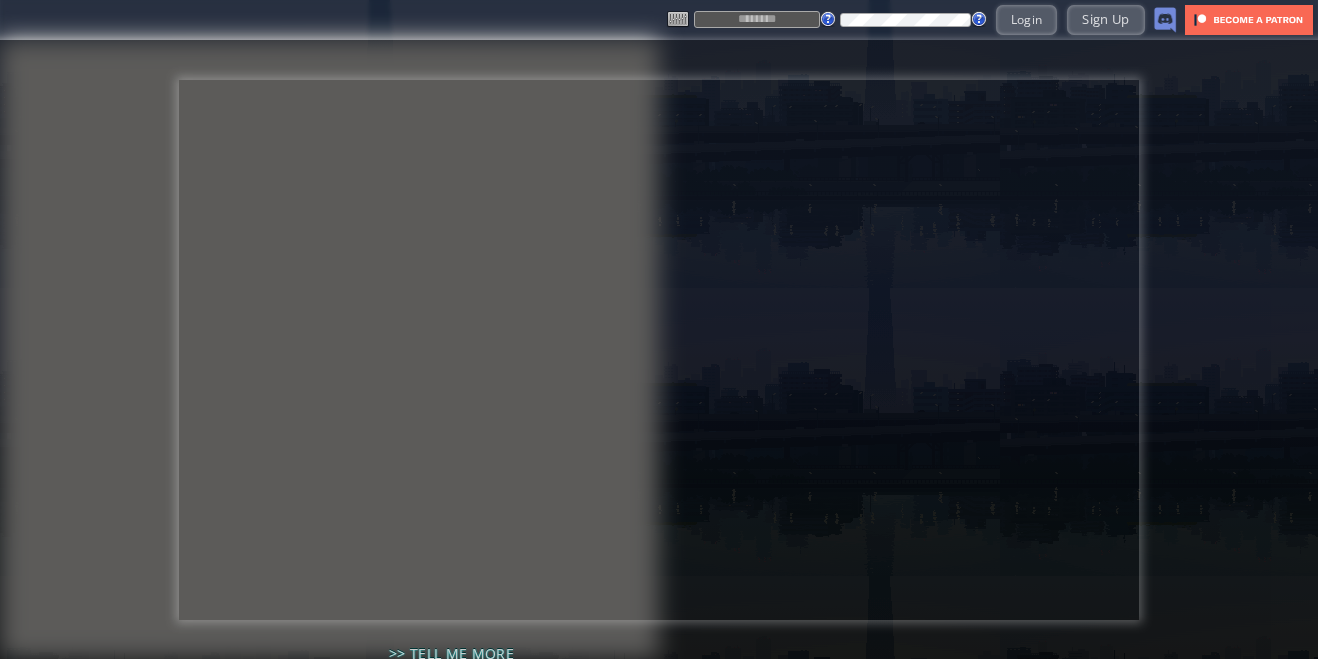 scroll, scrollTop: 0, scrollLeft: 0, axis: both 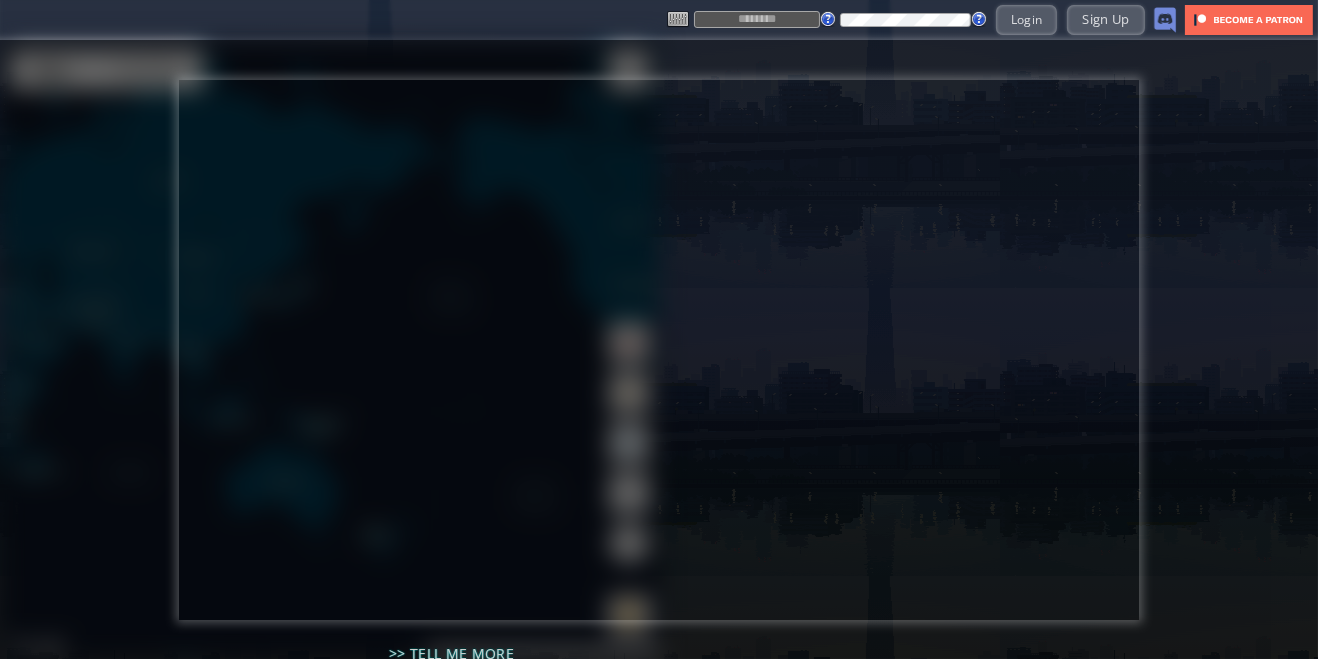 click at bounding box center (757, 19) 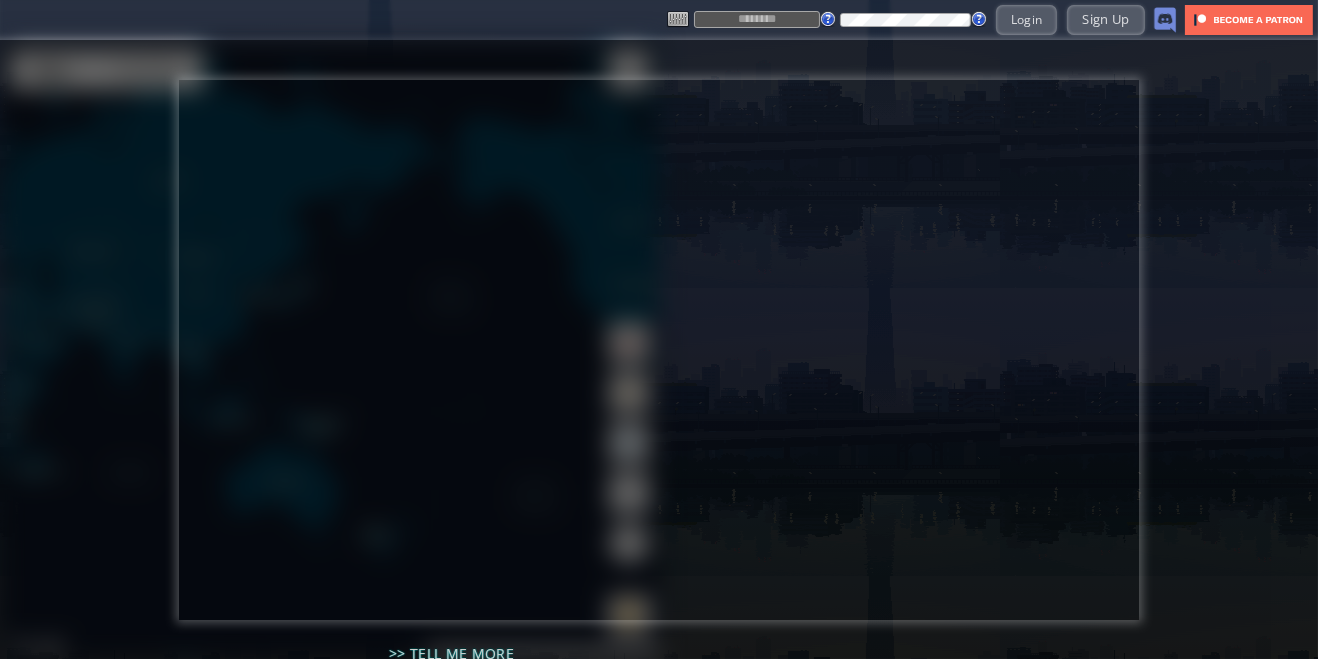 type on "**********" 